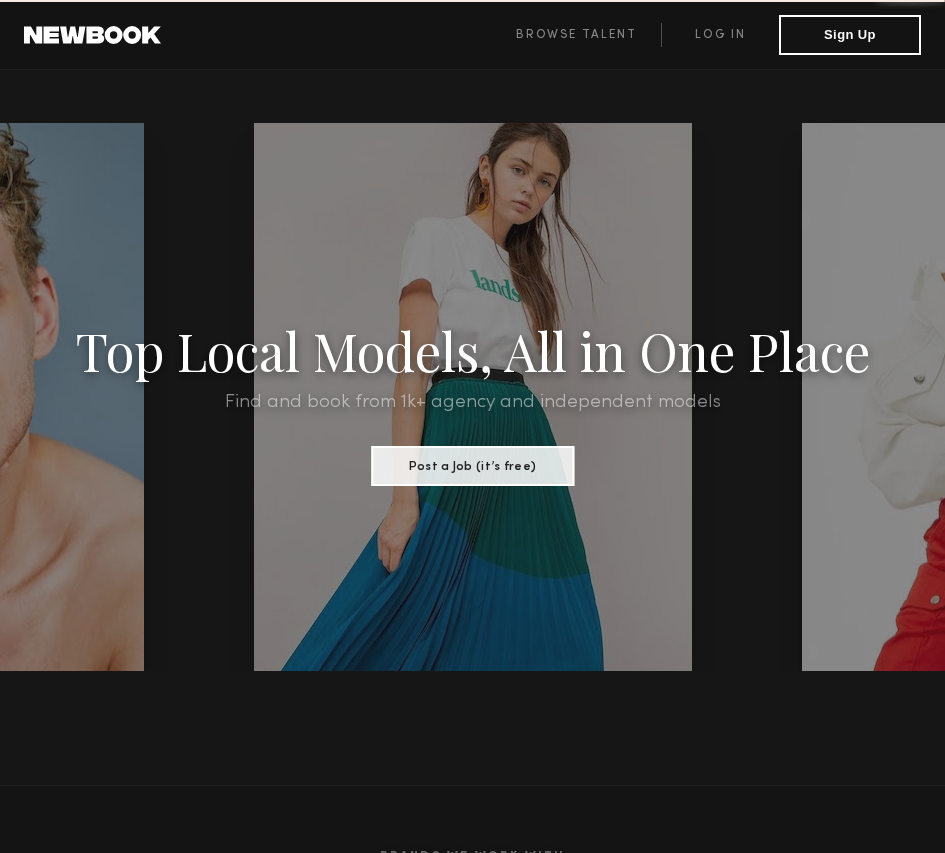 scroll, scrollTop: 0, scrollLeft: 0, axis: both 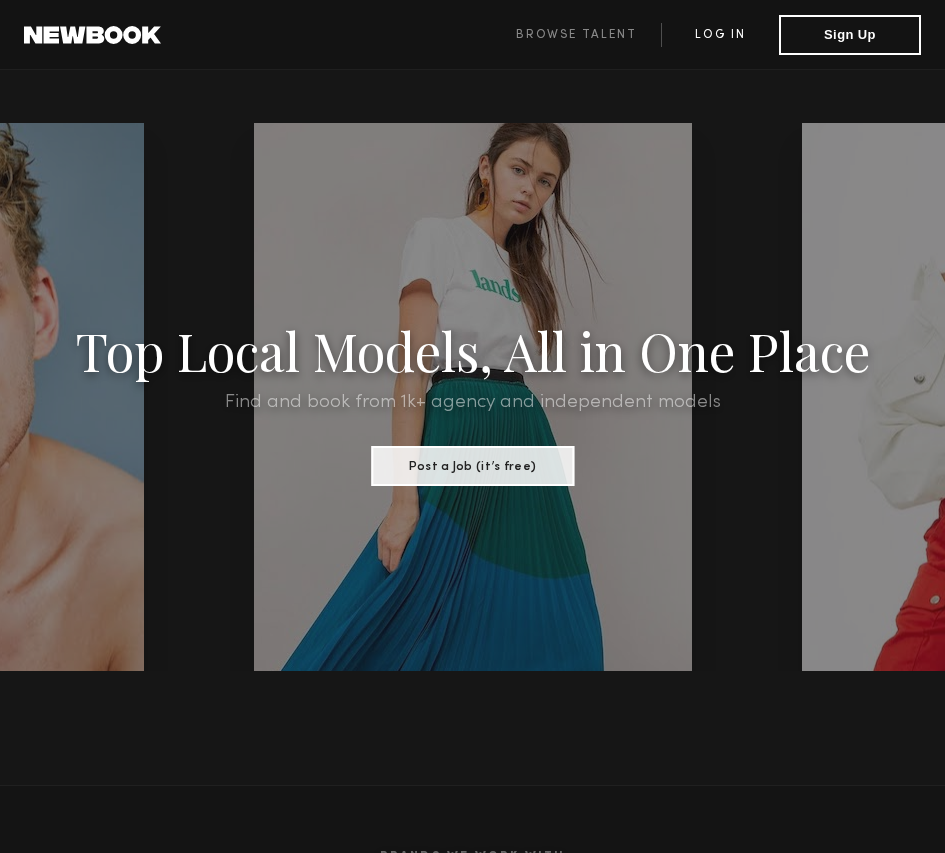 click on "Log in" 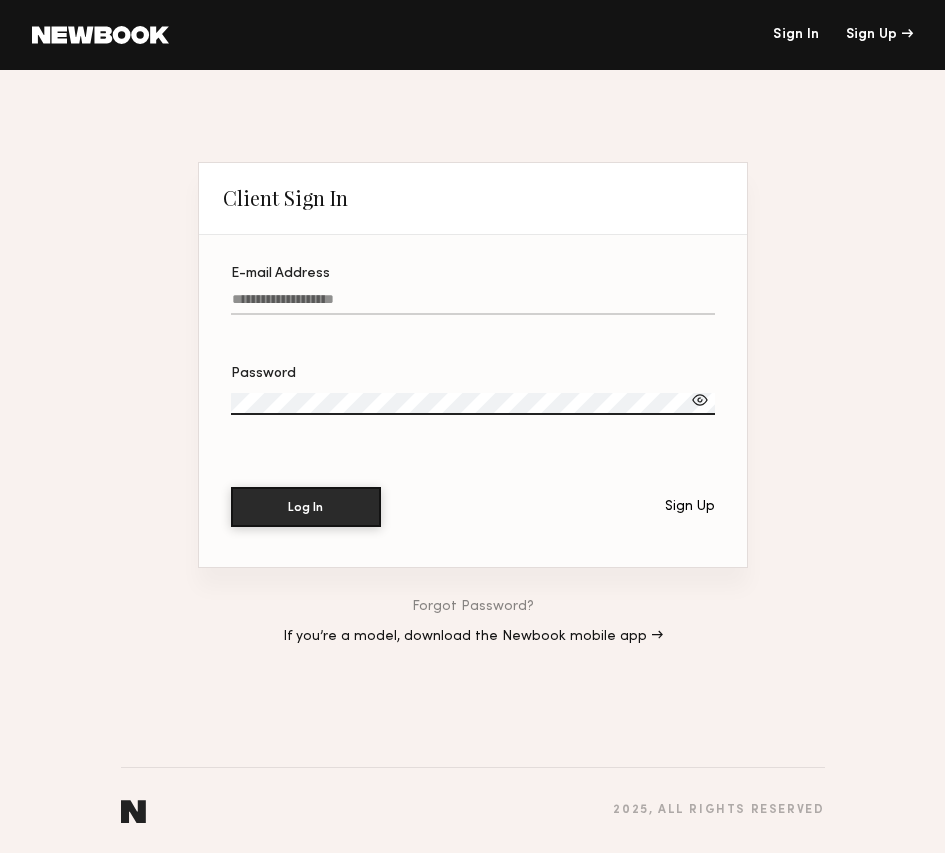 type on "**********" 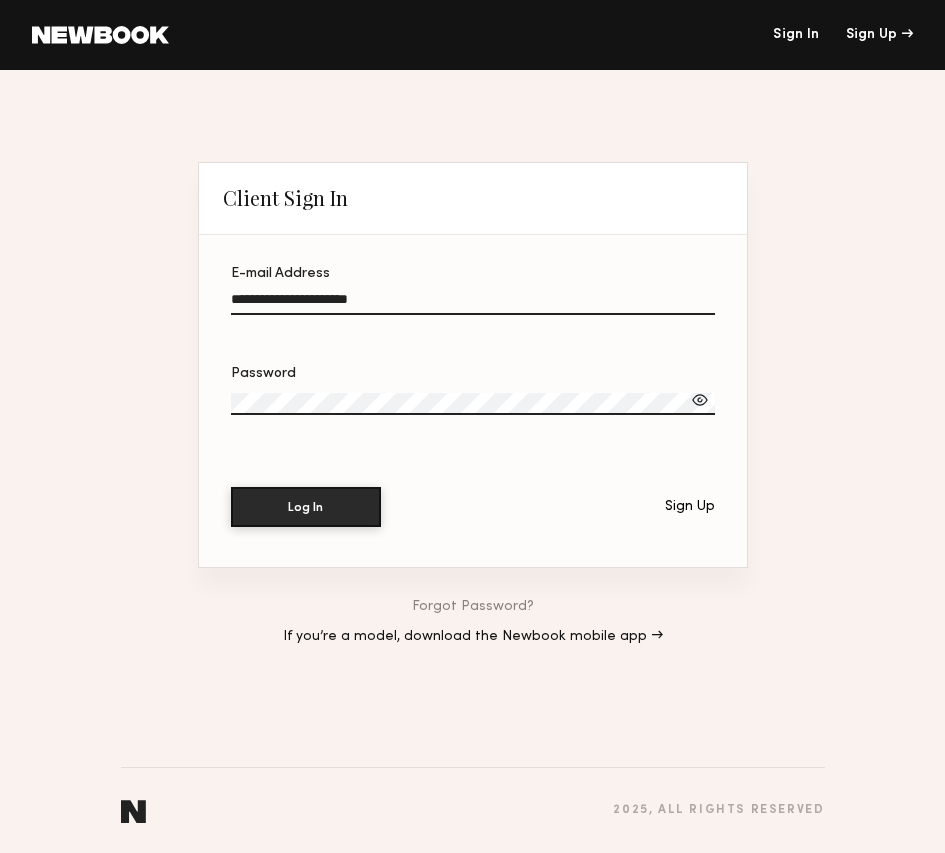 click on "Log In" 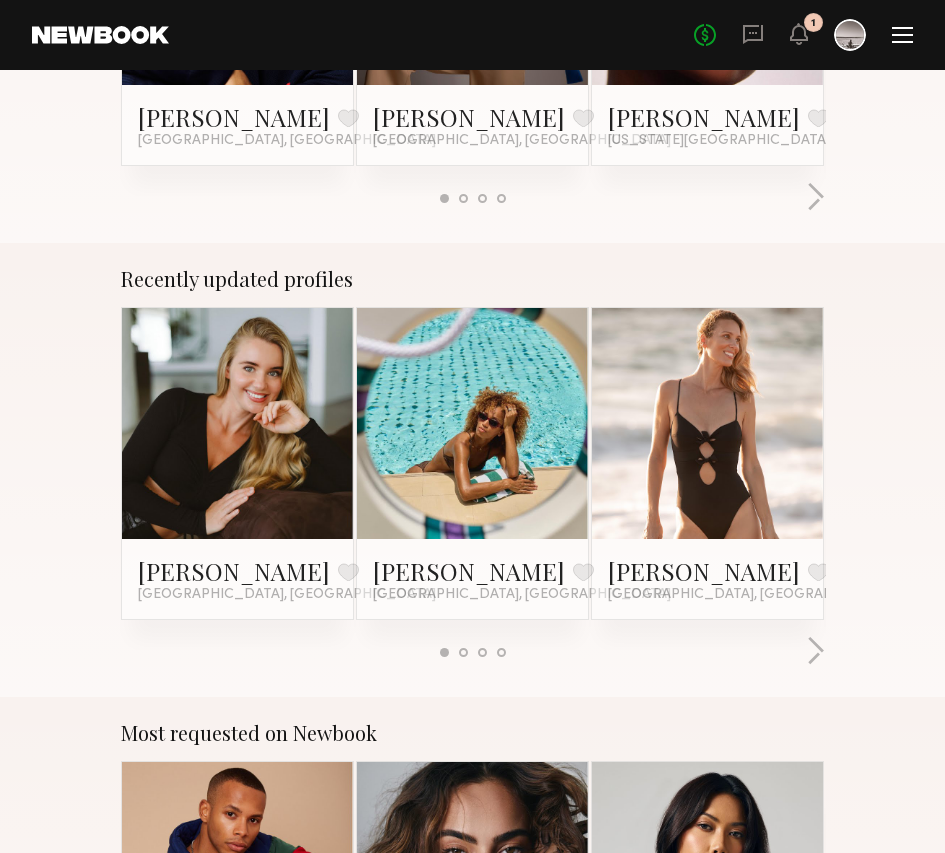 scroll, scrollTop: 1059, scrollLeft: 0, axis: vertical 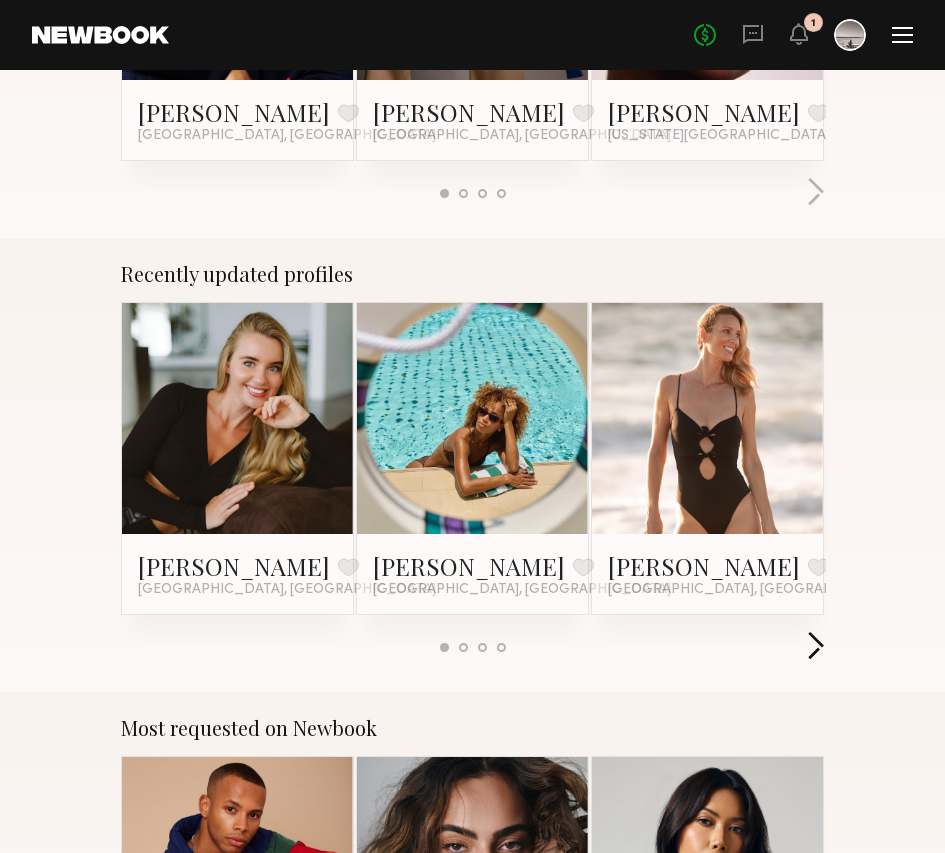 click 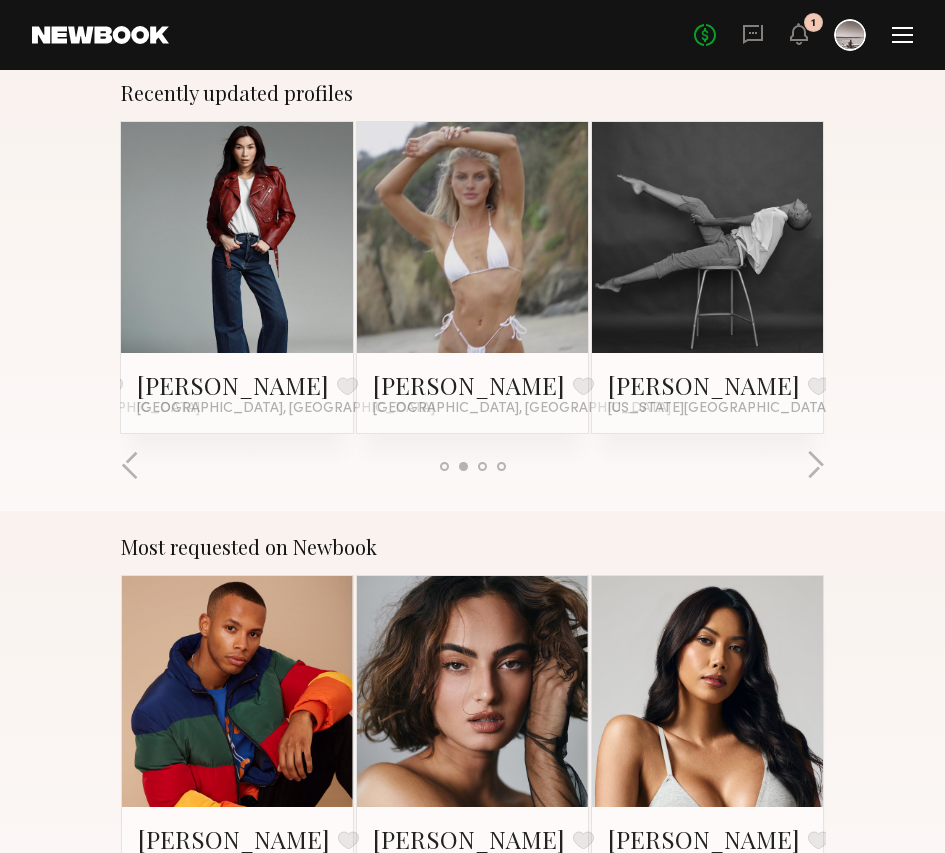 scroll, scrollTop: 1242, scrollLeft: 0, axis: vertical 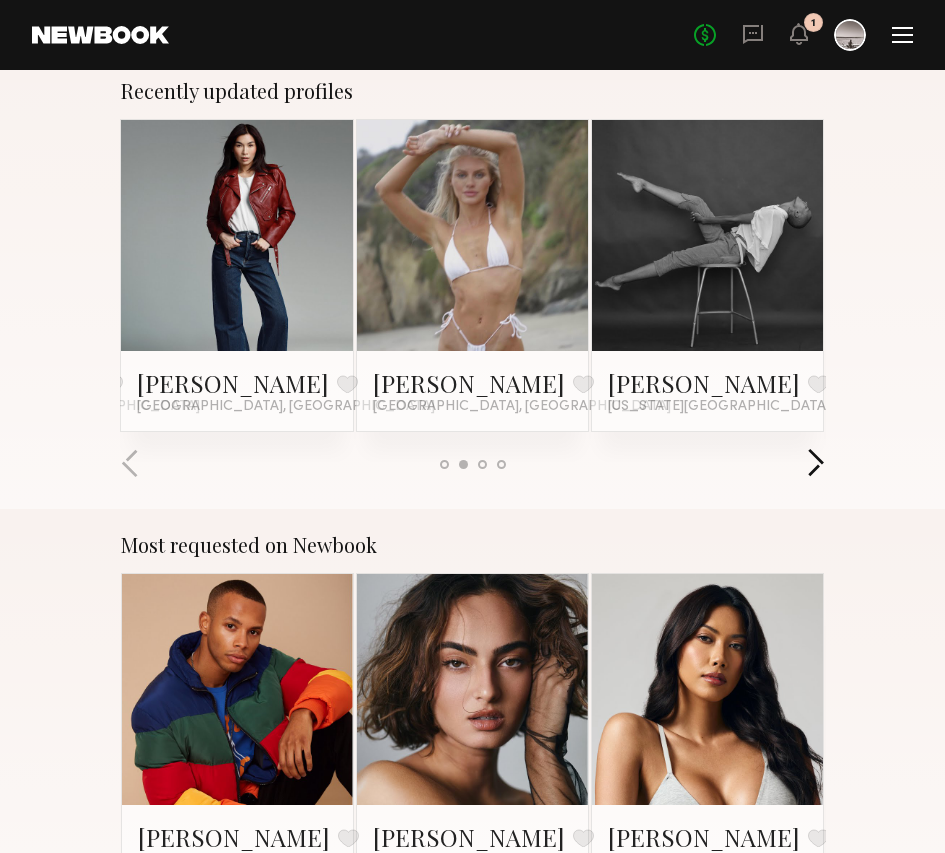 click 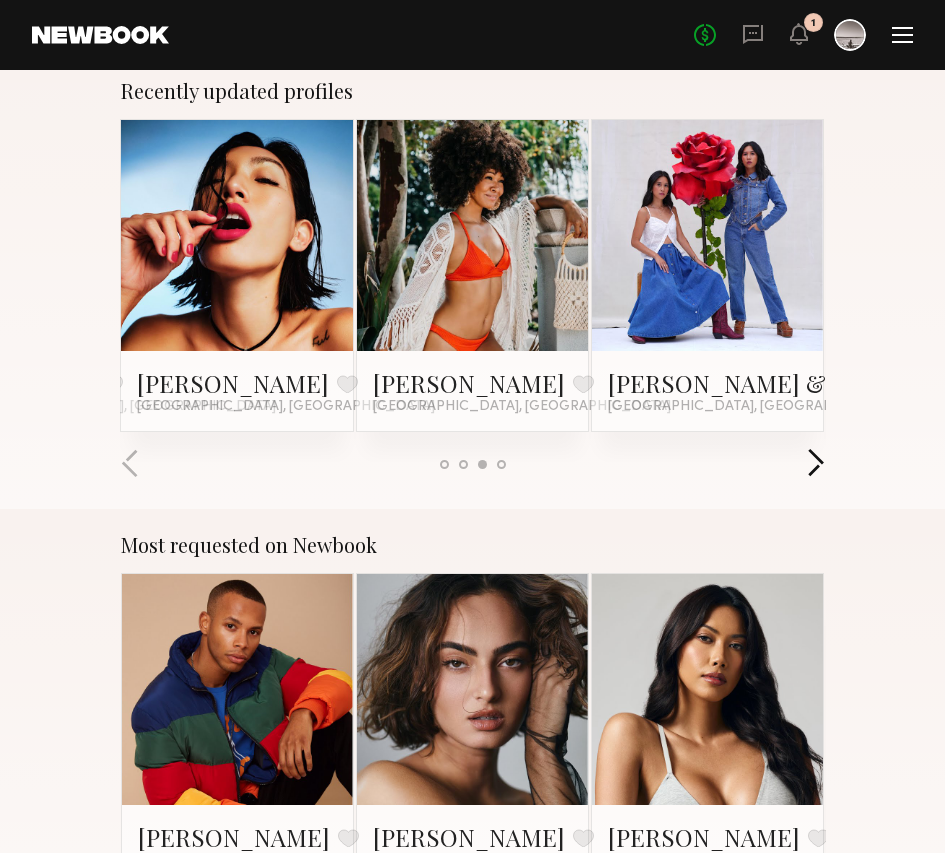 click 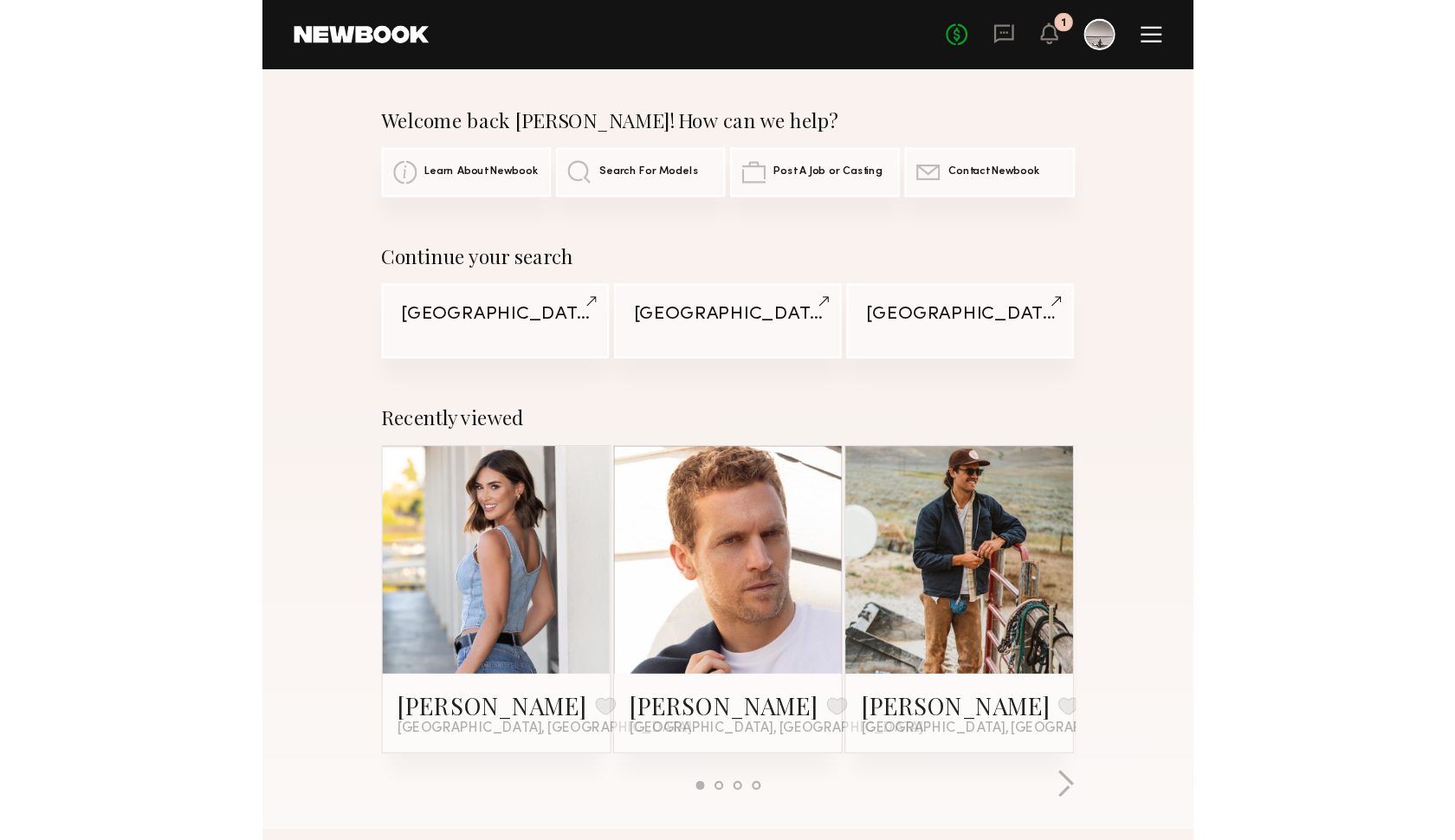 scroll, scrollTop: 0, scrollLeft: 0, axis: both 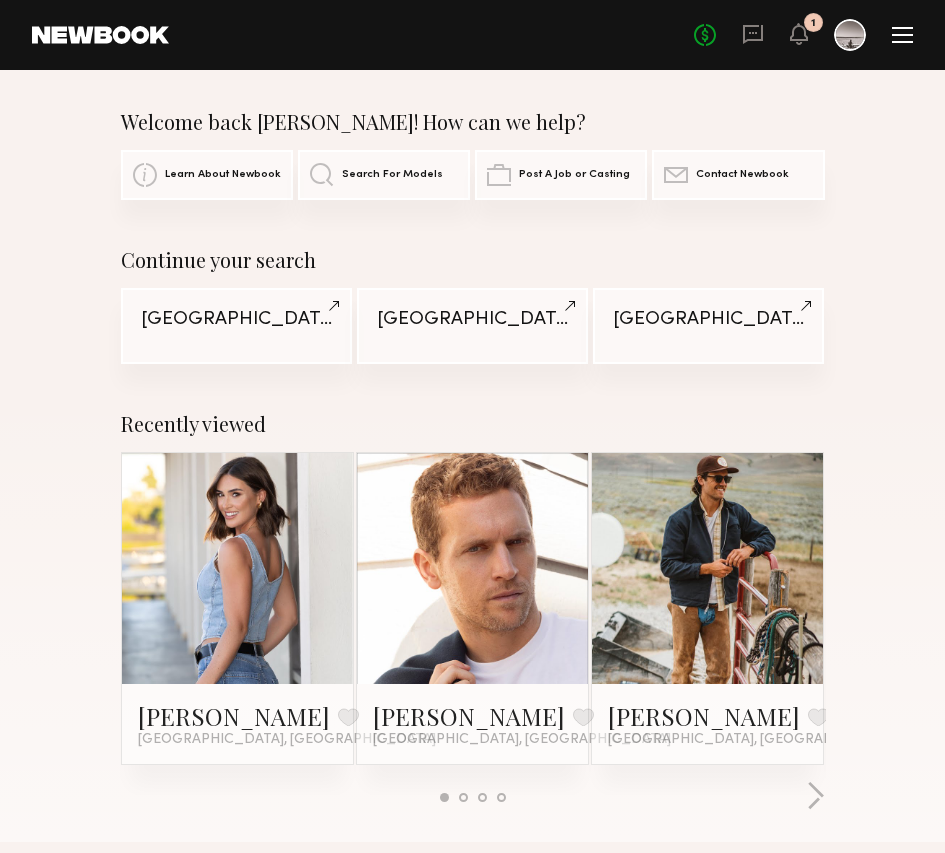 click on "Los Angeles" 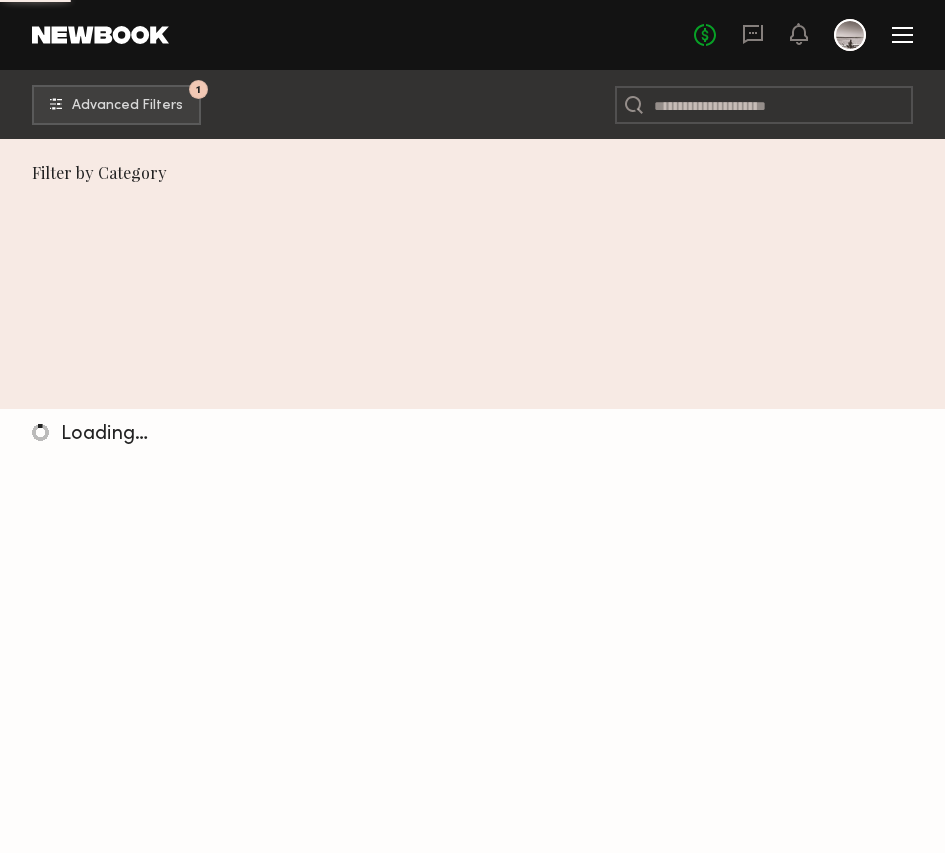 scroll, scrollTop: 0, scrollLeft: 0, axis: both 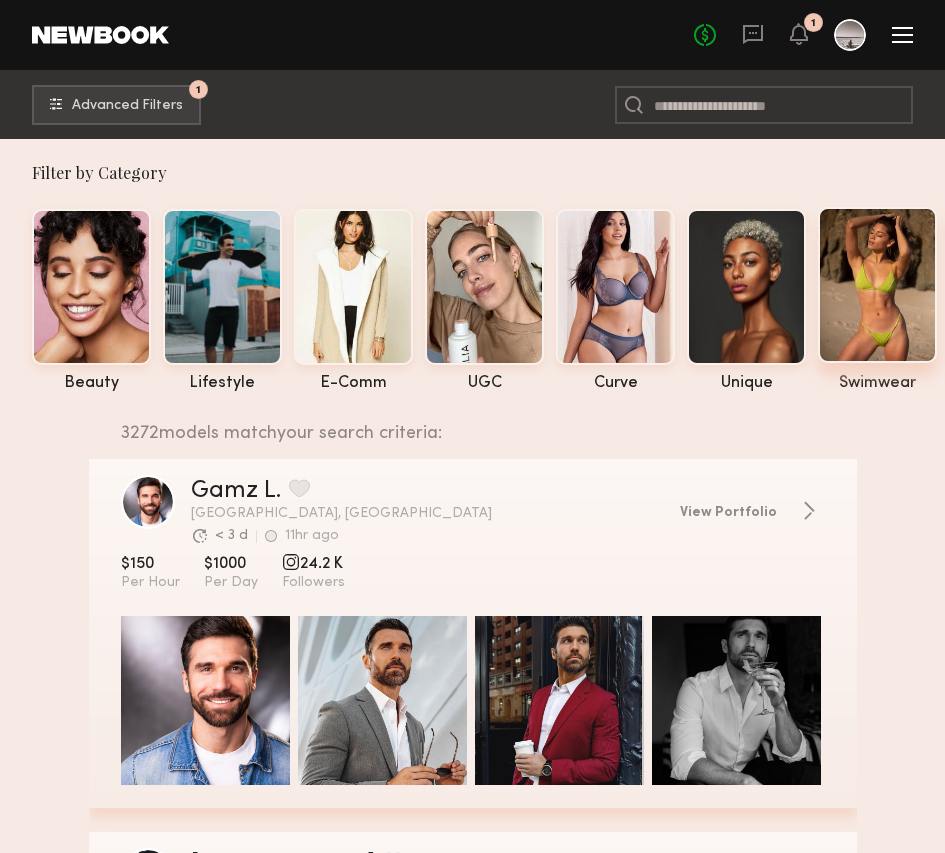 click 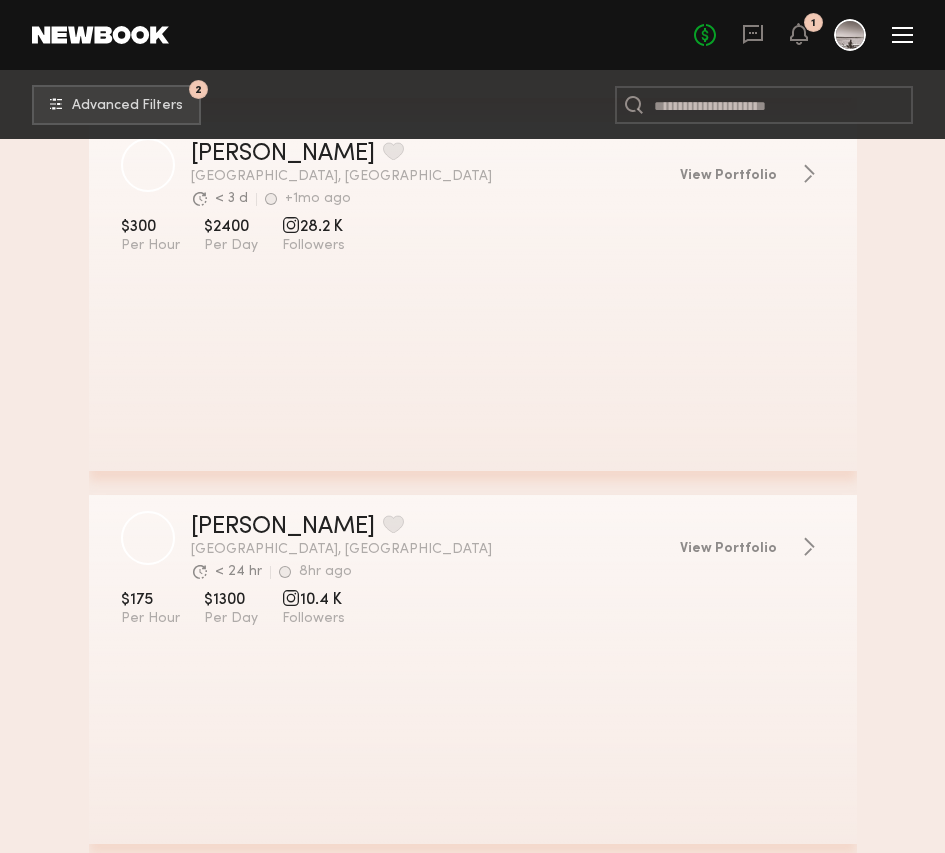 scroll, scrollTop: 7382, scrollLeft: 0, axis: vertical 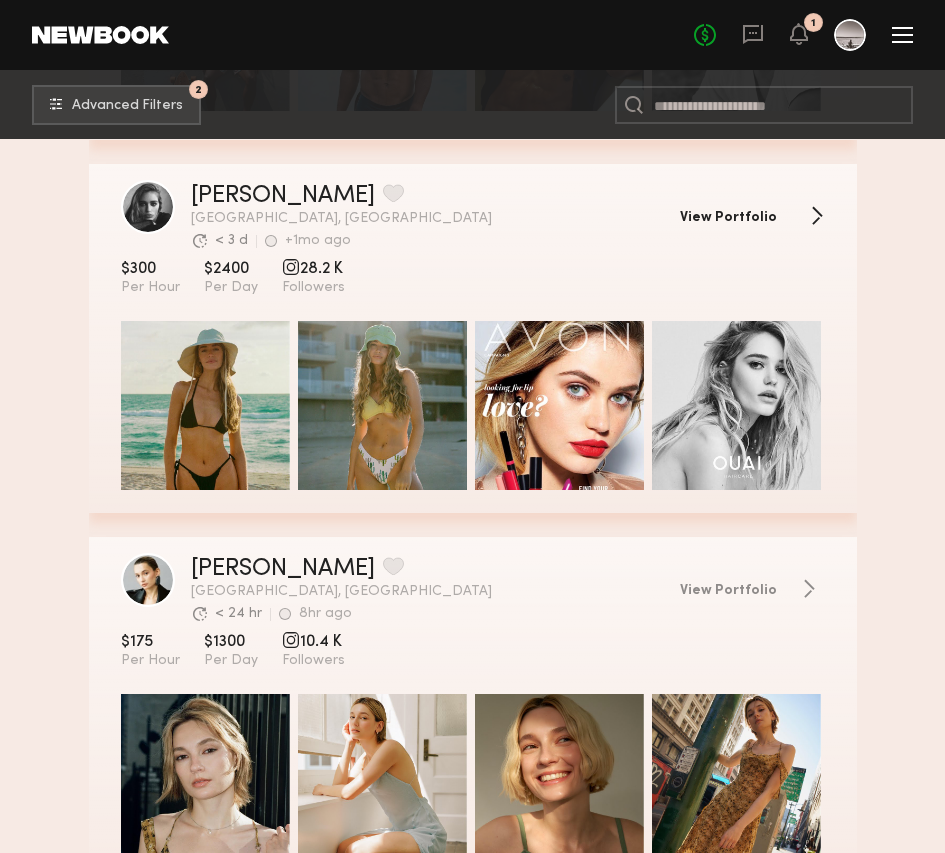 click on "View Portfolio" 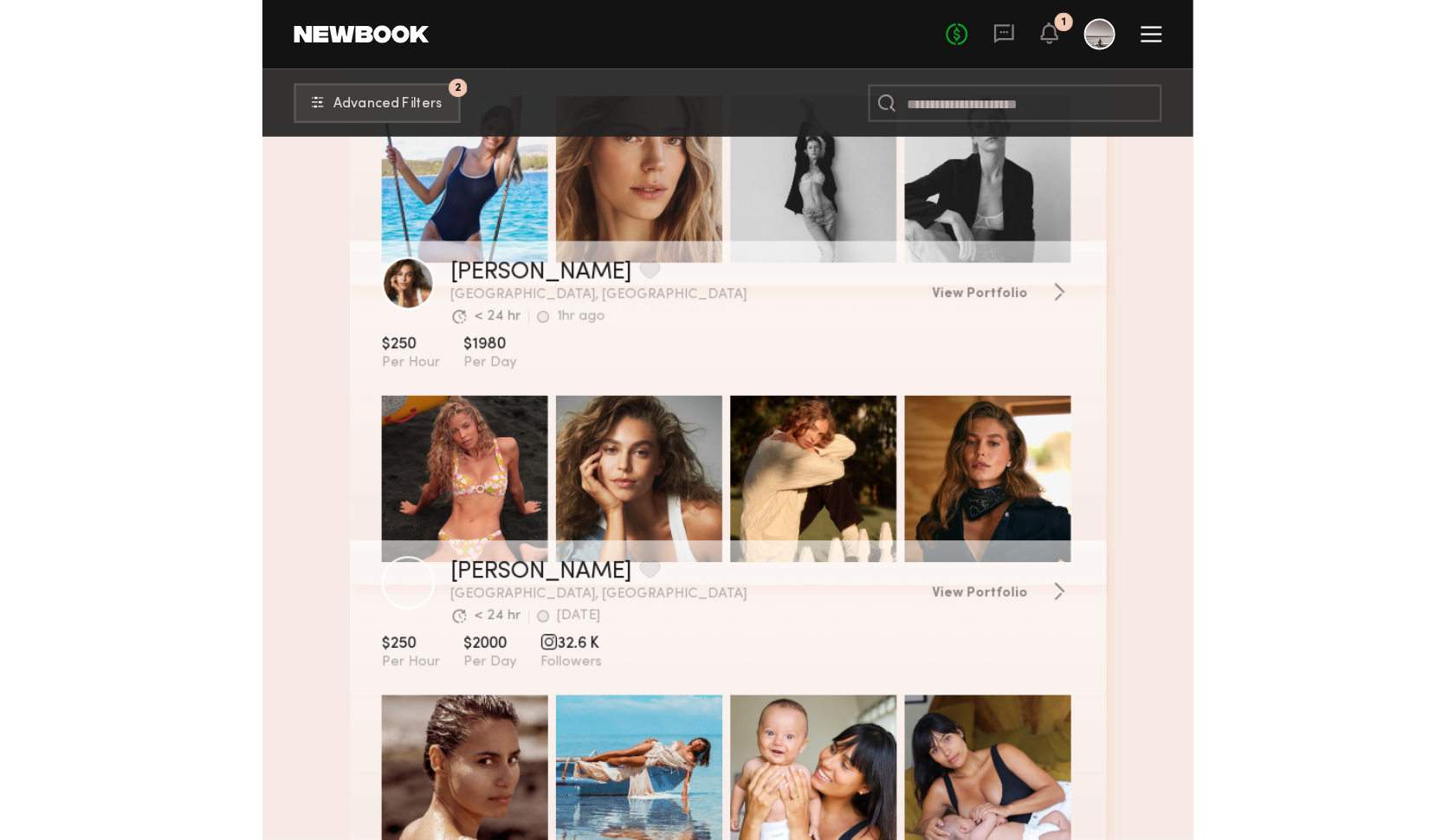 scroll, scrollTop: 5883, scrollLeft: 0, axis: vertical 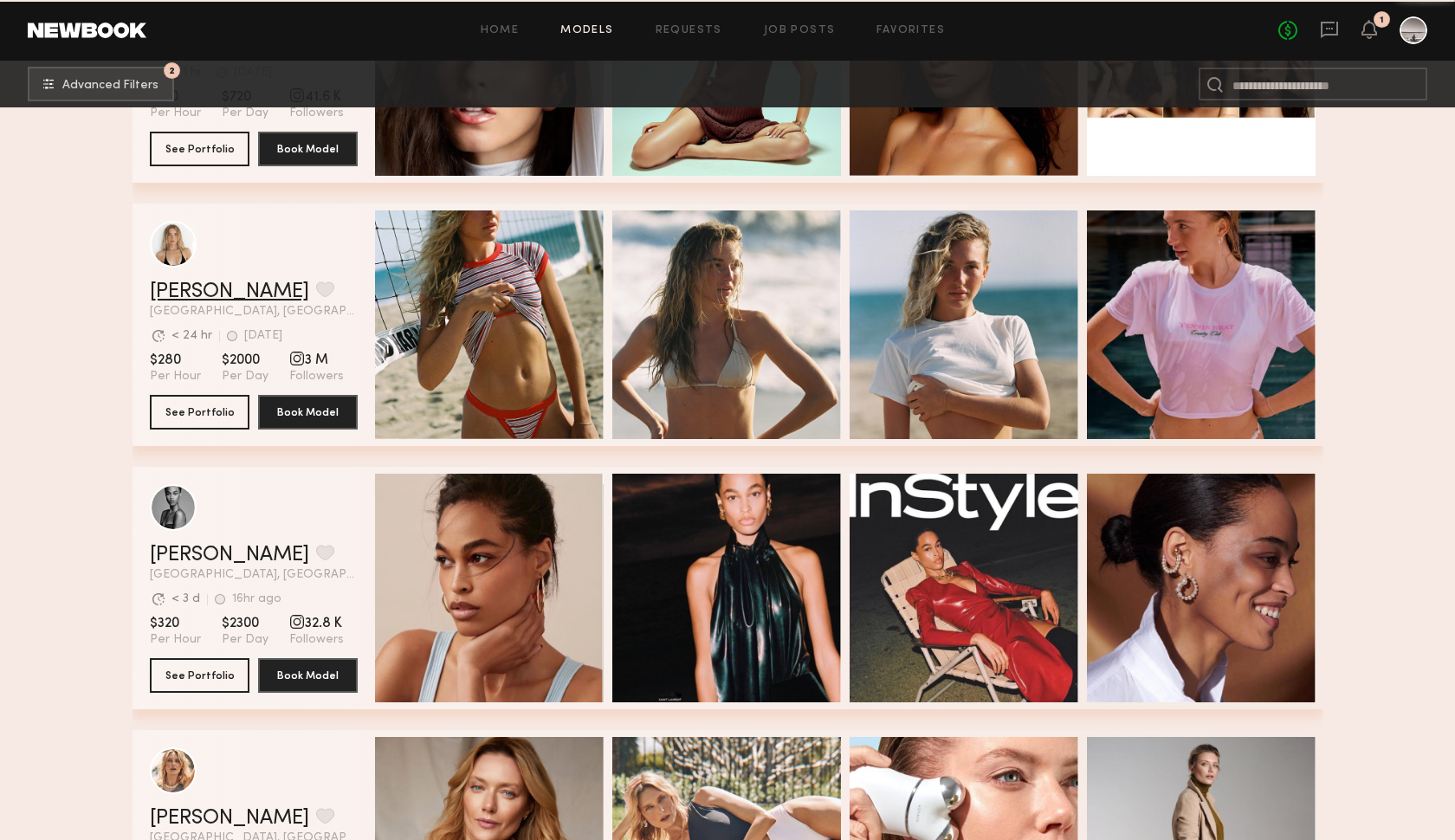 click on "Brynn R." 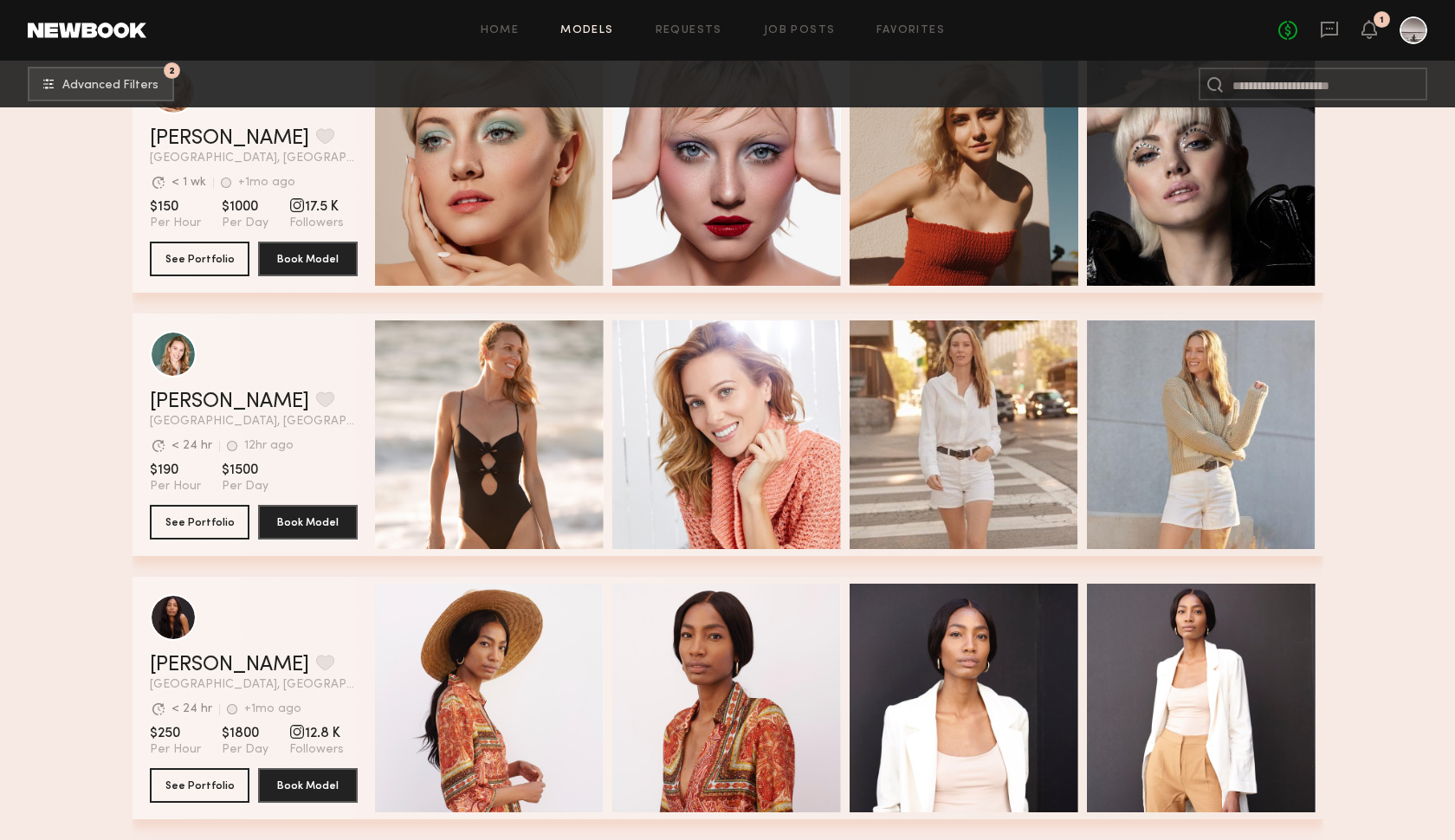 scroll, scrollTop: 16208, scrollLeft: 0, axis: vertical 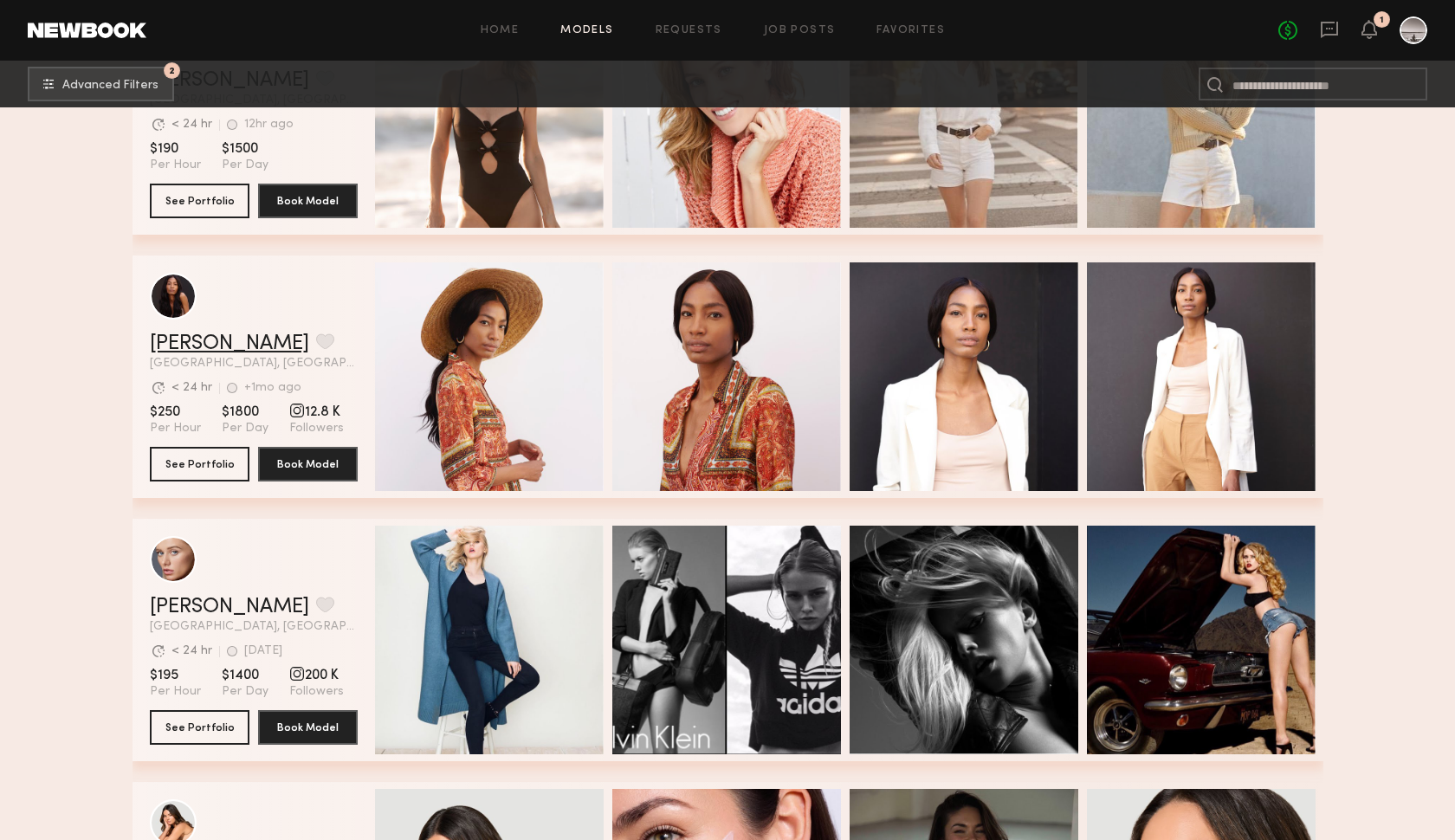 click on "Audrianna S." 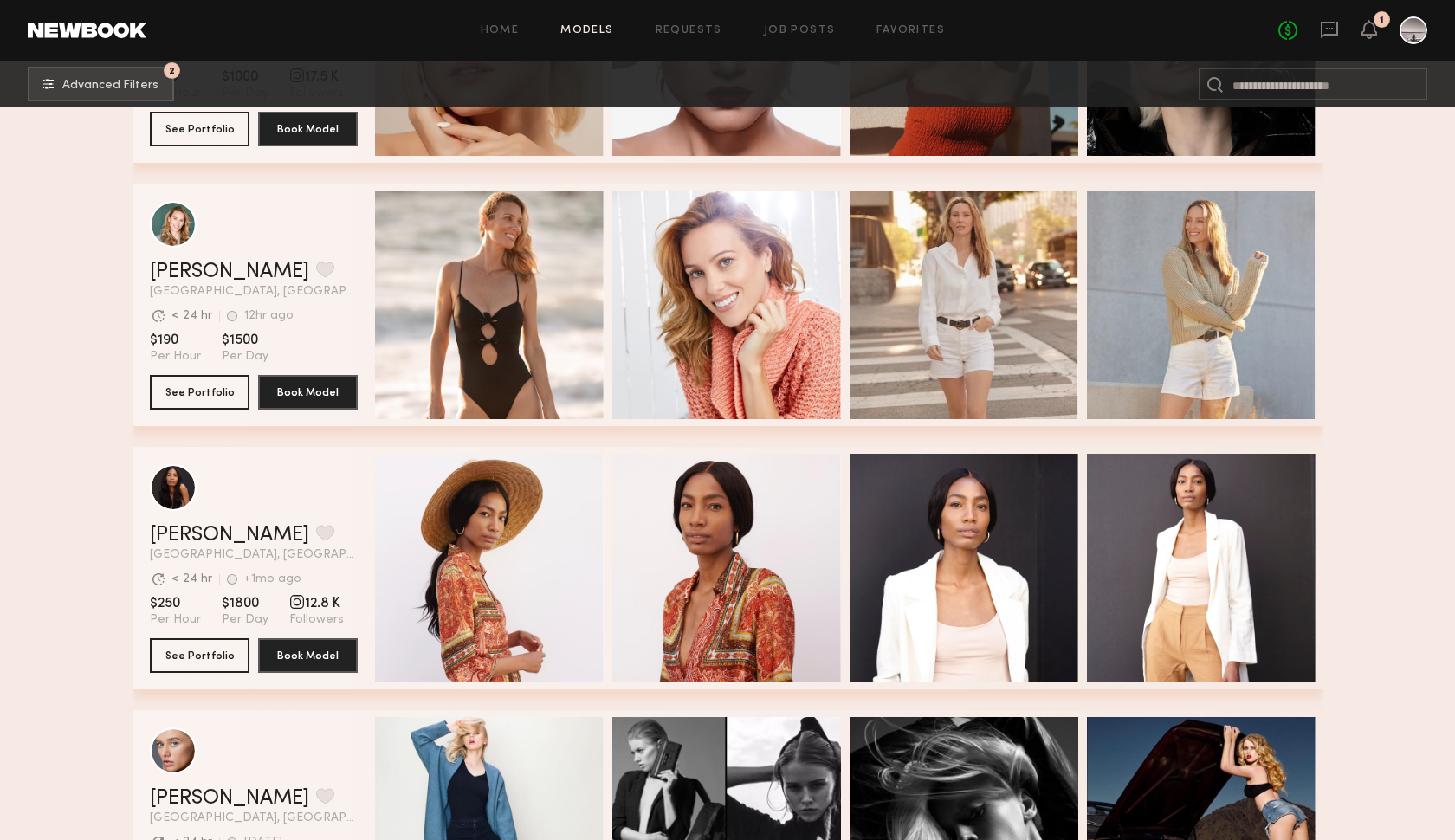 scroll, scrollTop: 16114, scrollLeft: 0, axis: vertical 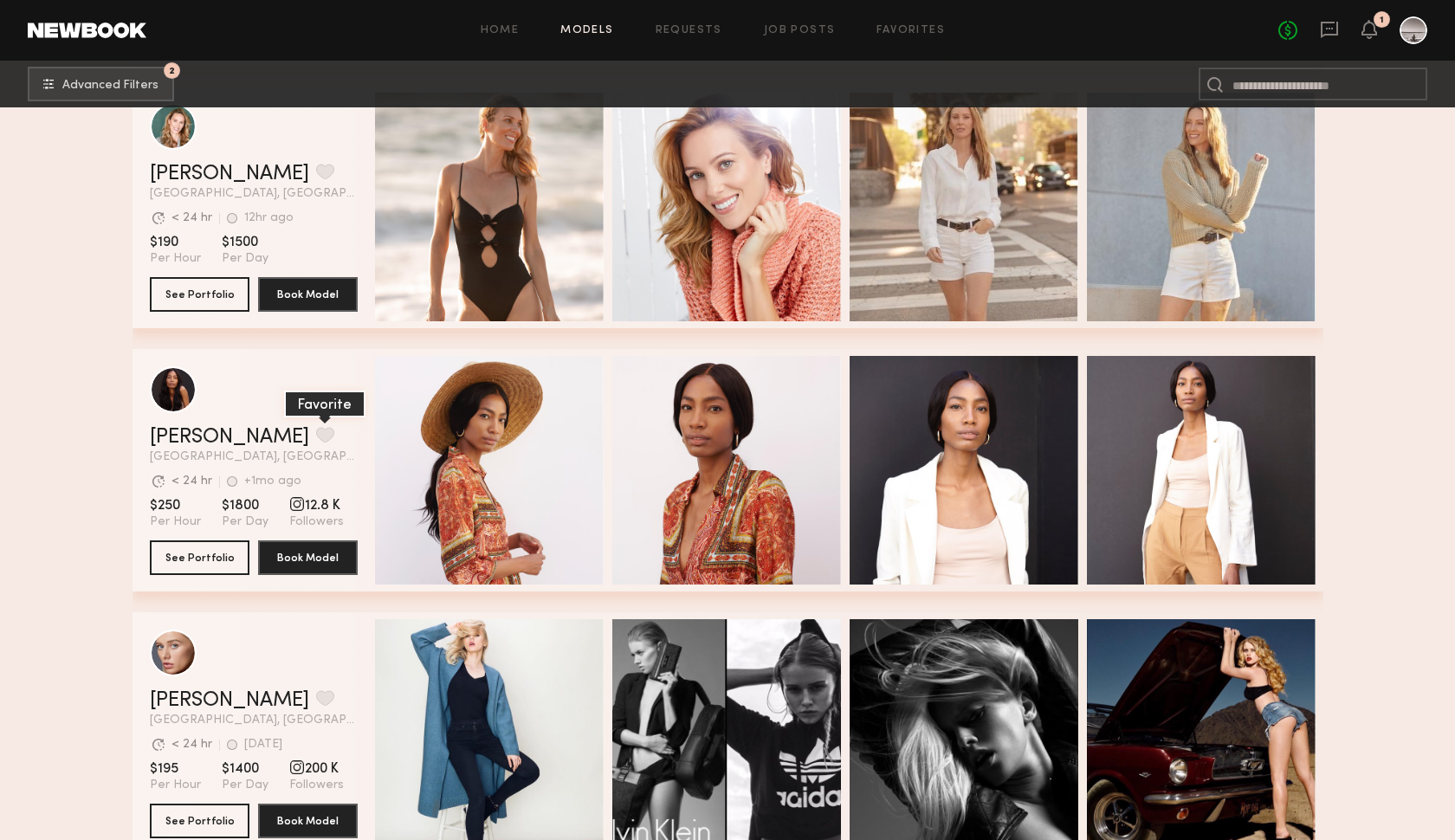 click 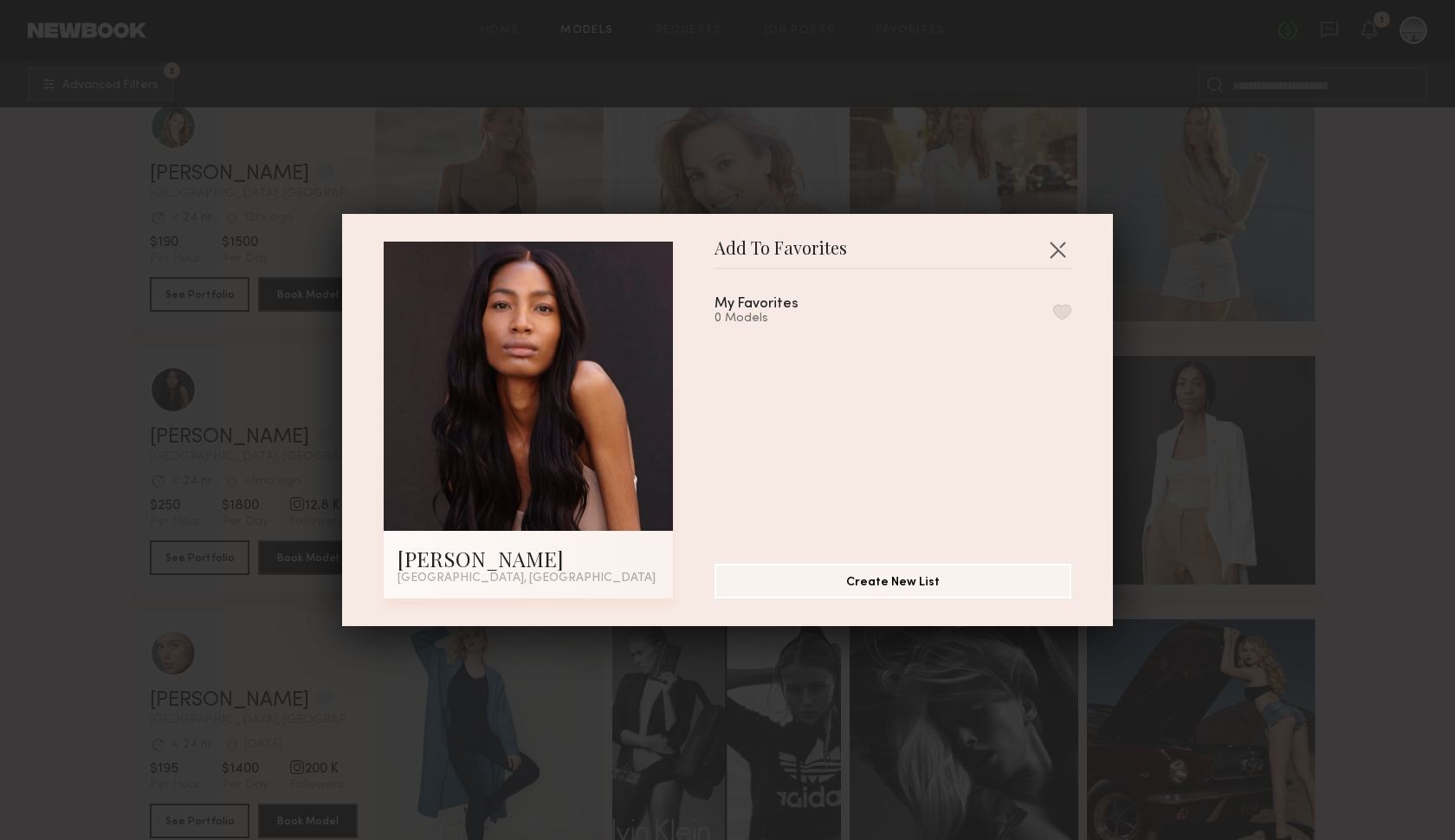 click at bounding box center (1062, 312) 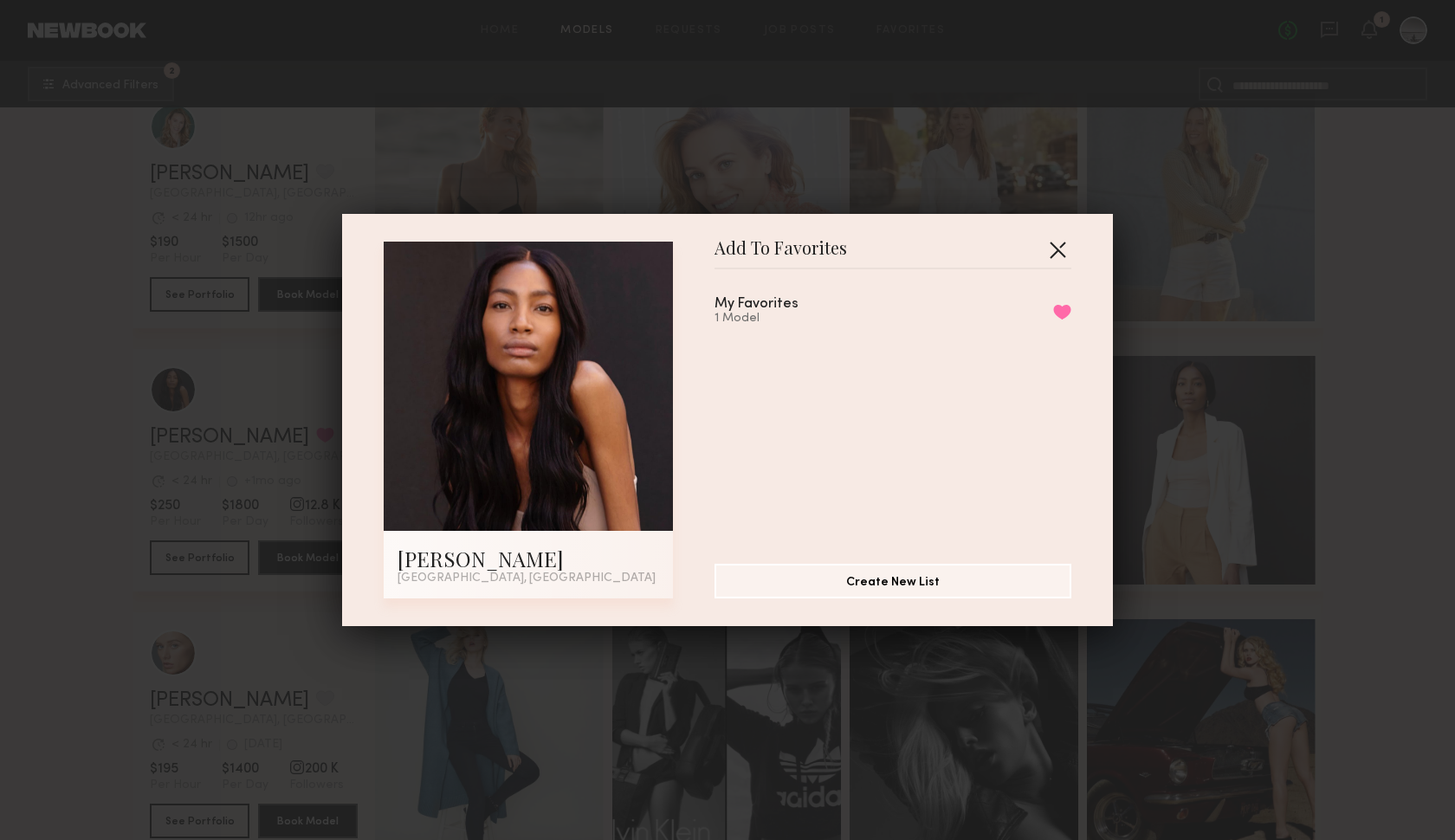 click at bounding box center [1057, 249] 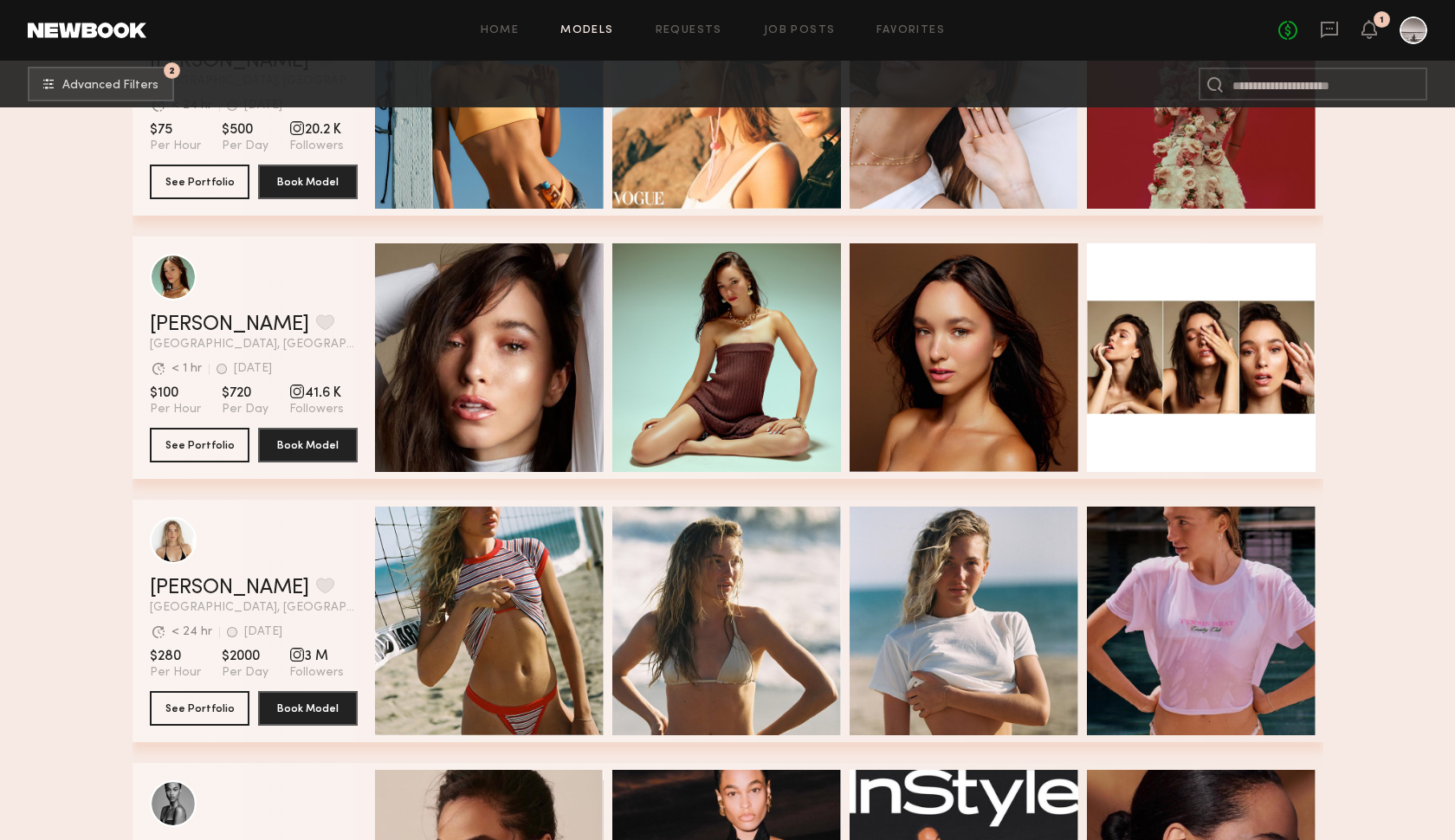 scroll, scrollTop: 14647, scrollLeft: 0, axis: vertical 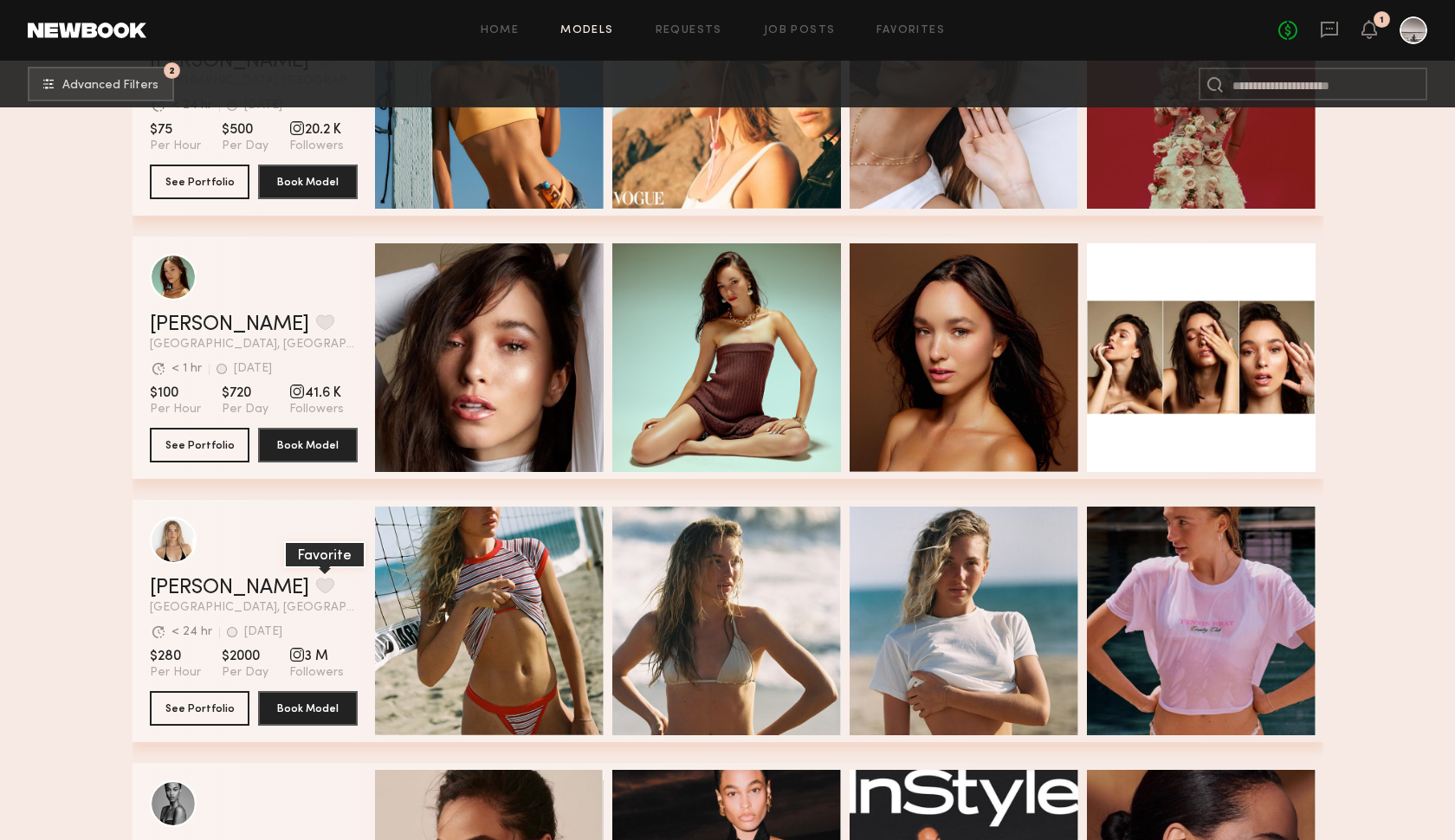 click 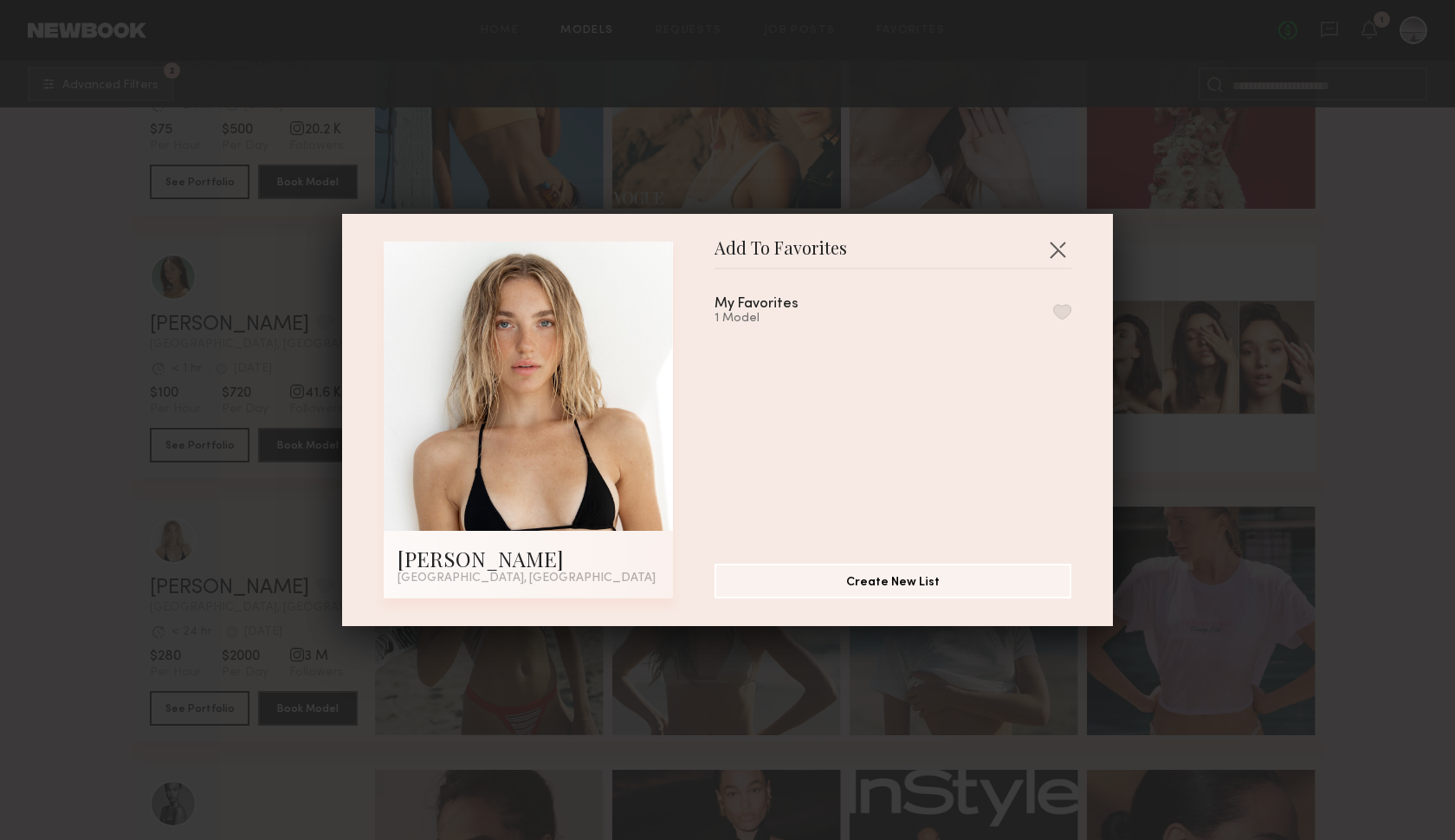 click at bounding box center [1062, 312] 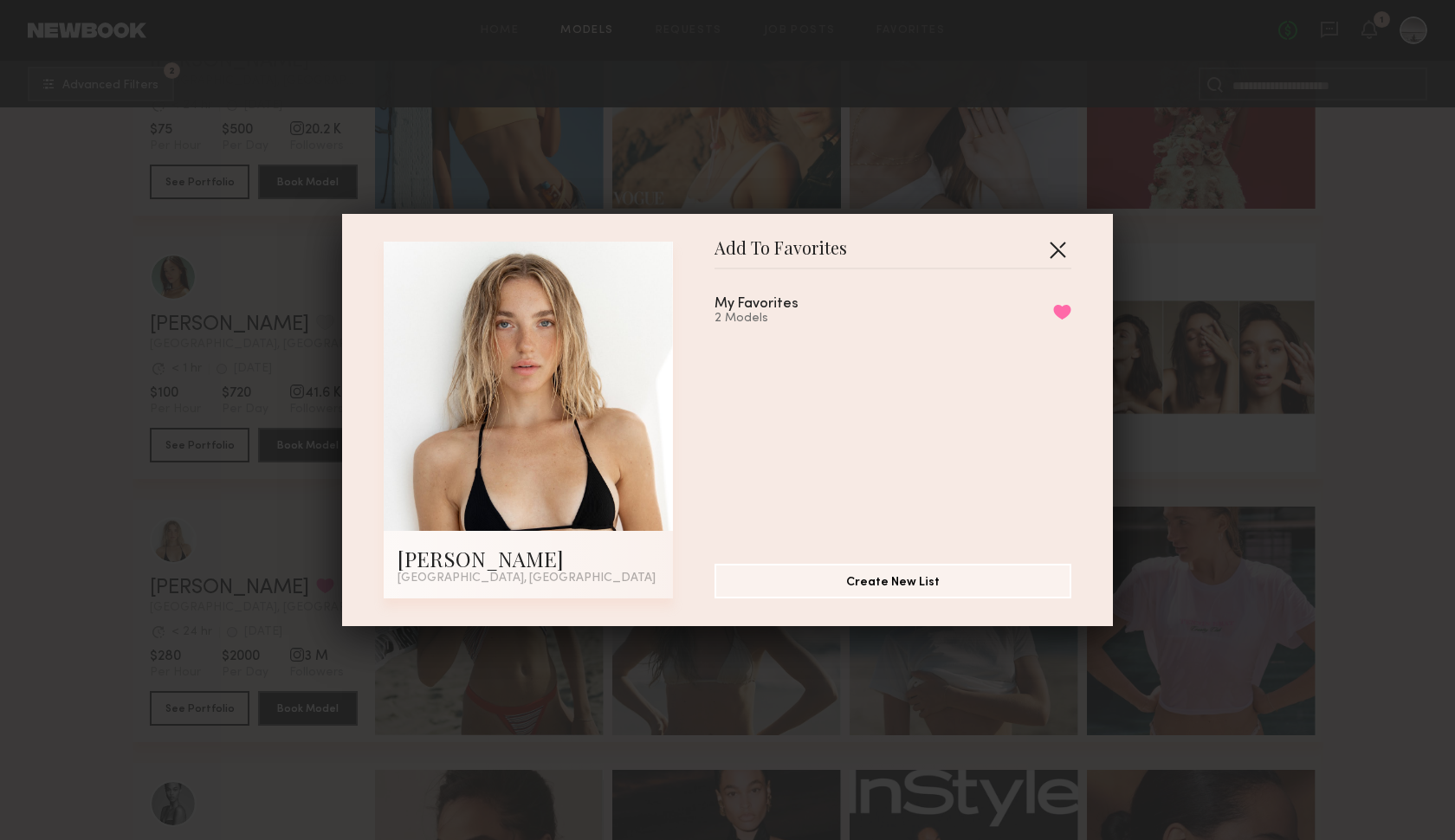 click at bounding box center [1057, 249] 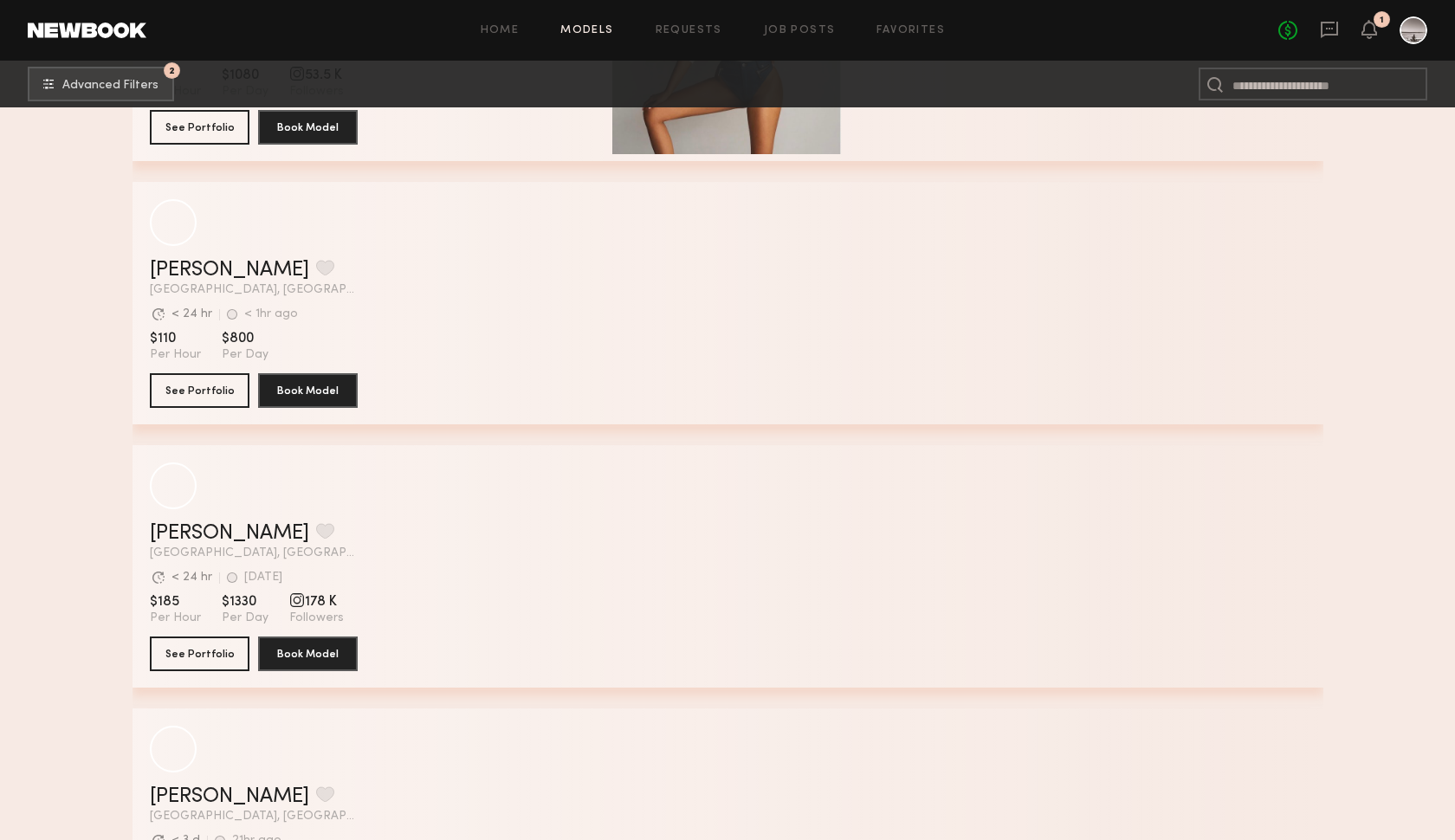 scroll, scrollTop: 21295, scrollLeft: 0, axis: vertical 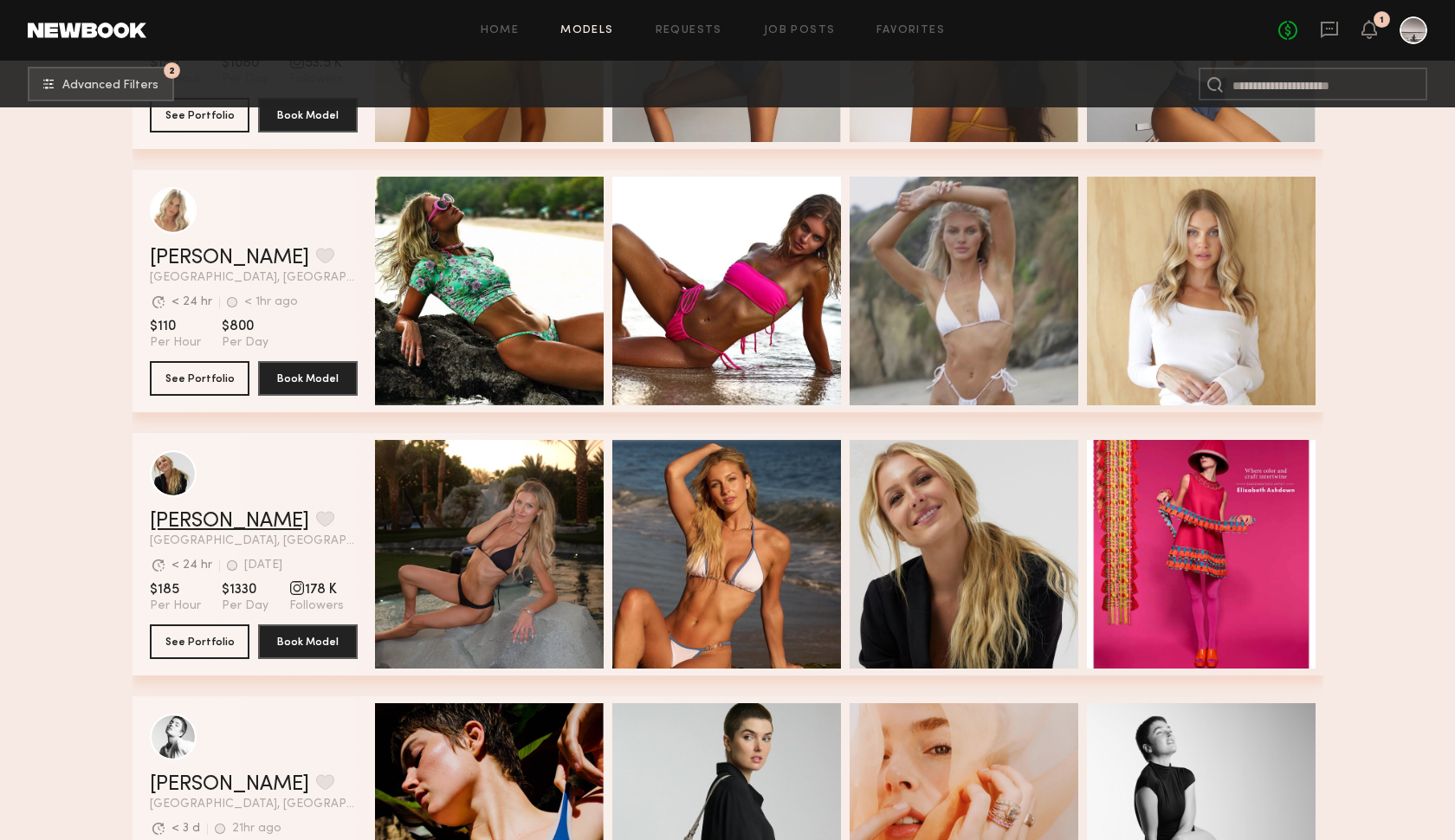 click on "Allison V." 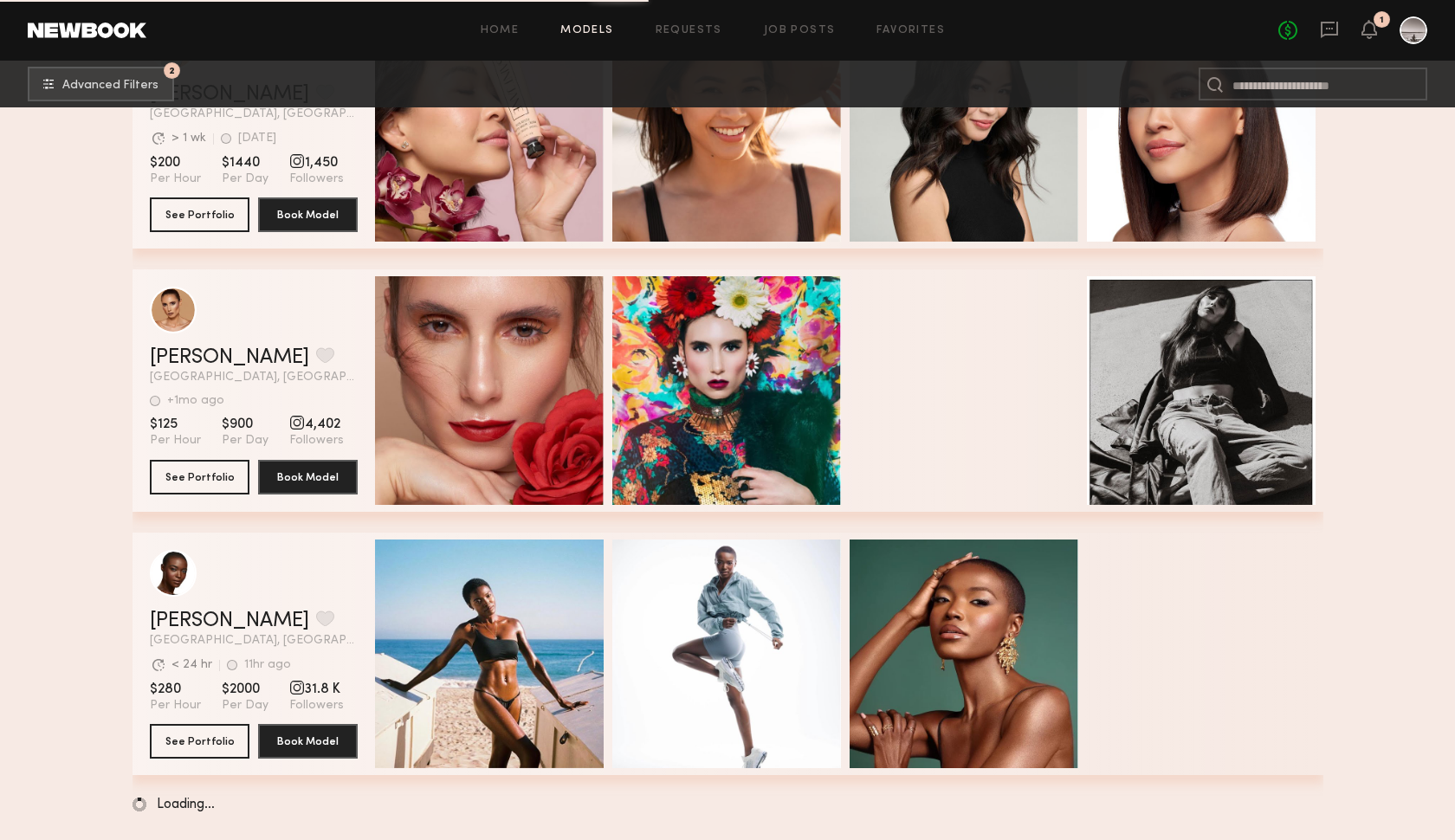 scroll, scrollTop: 24881, scrollLeft: 0, axis: vertical 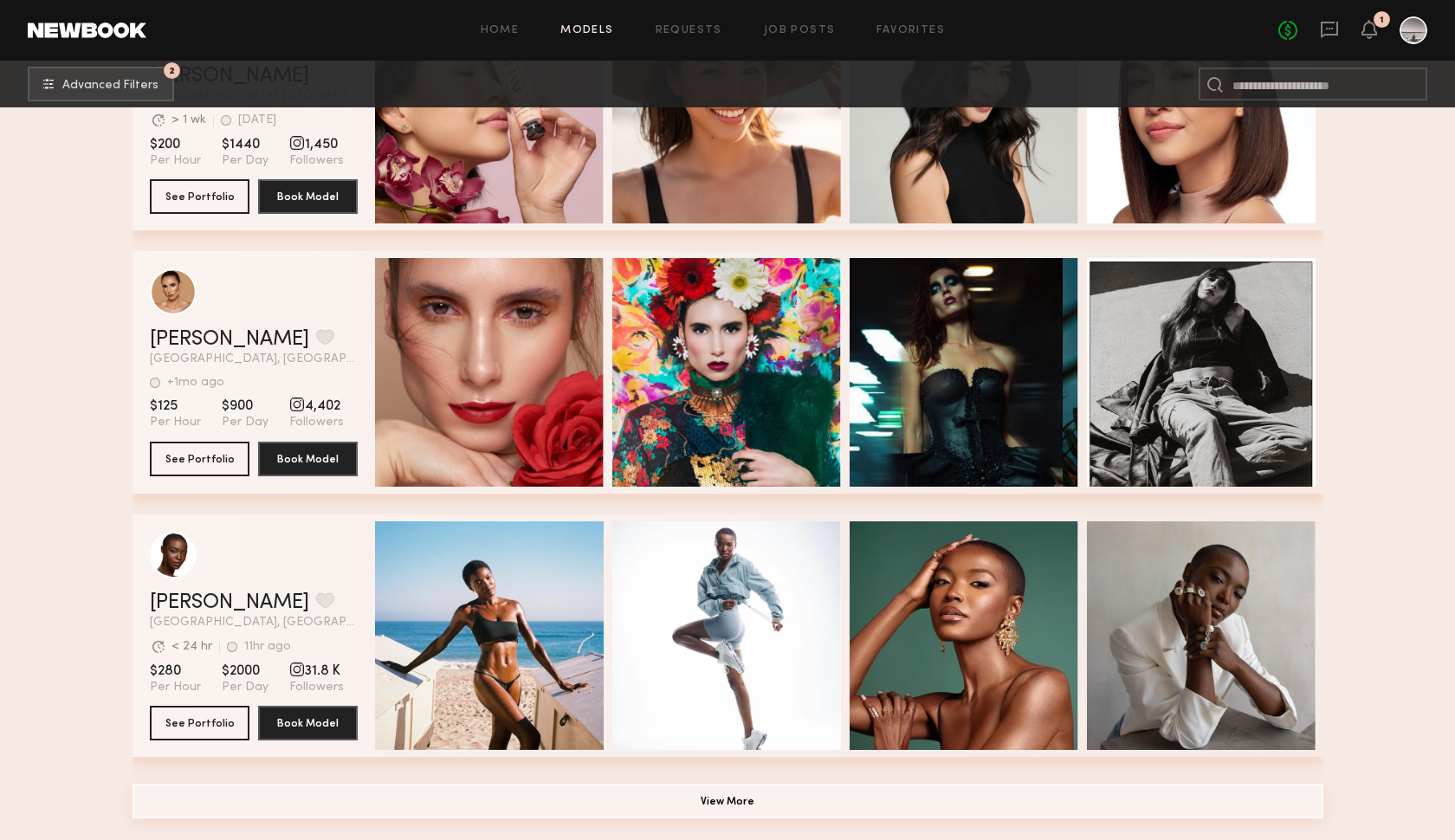 click on "View More" 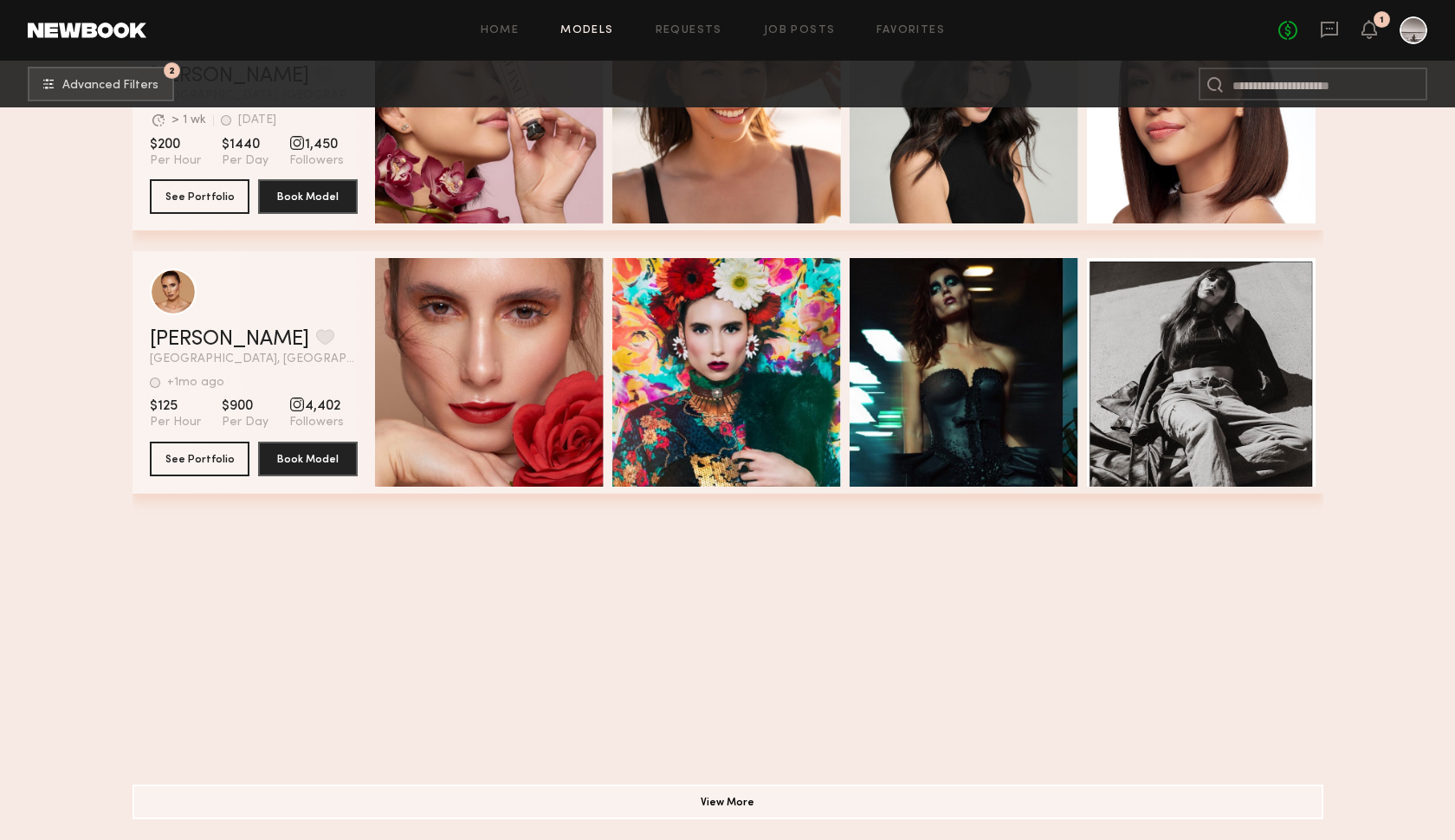 scroll, scrollTop: 24022, scrollLeft: 0, axis: vertical 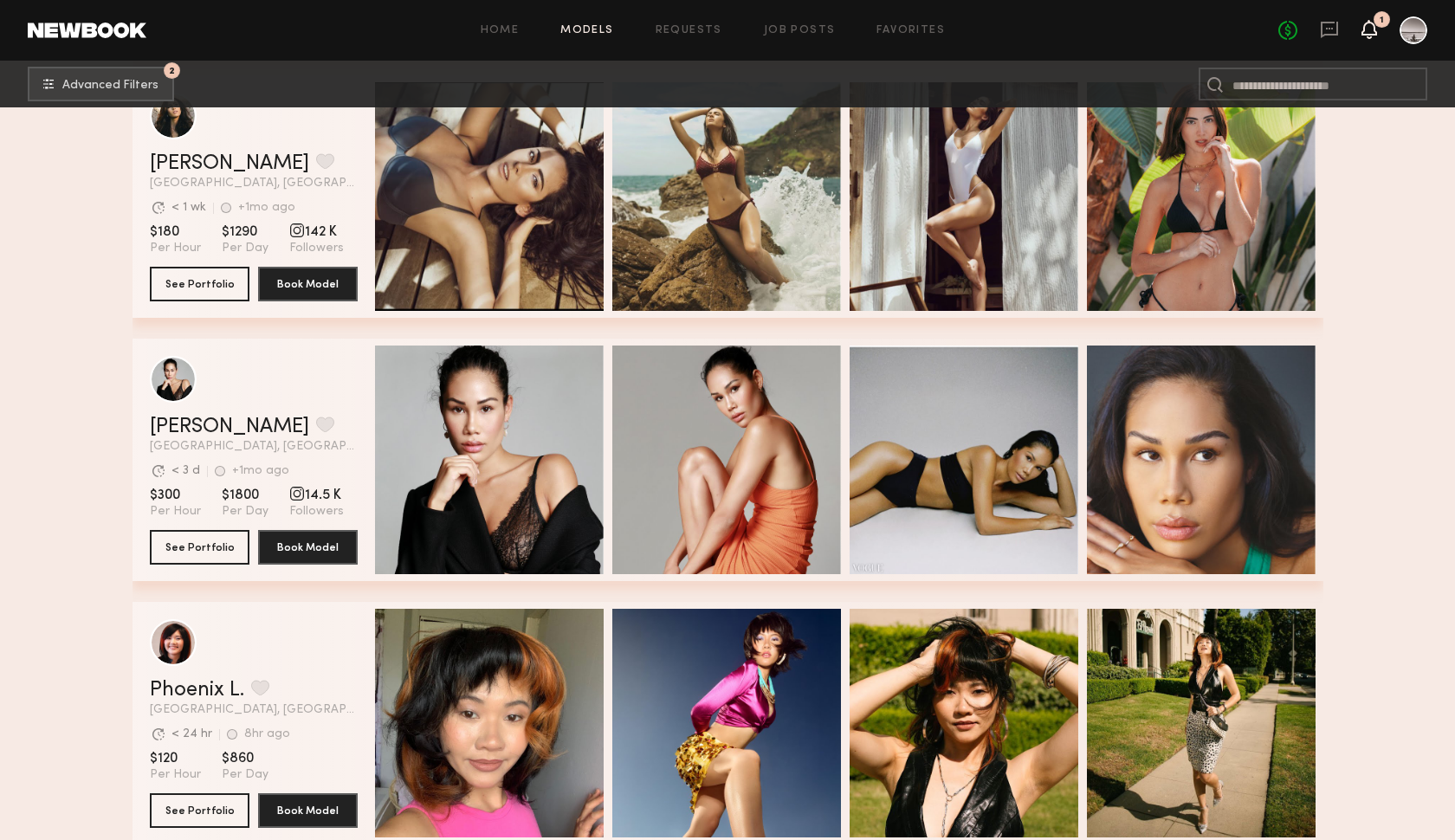 click 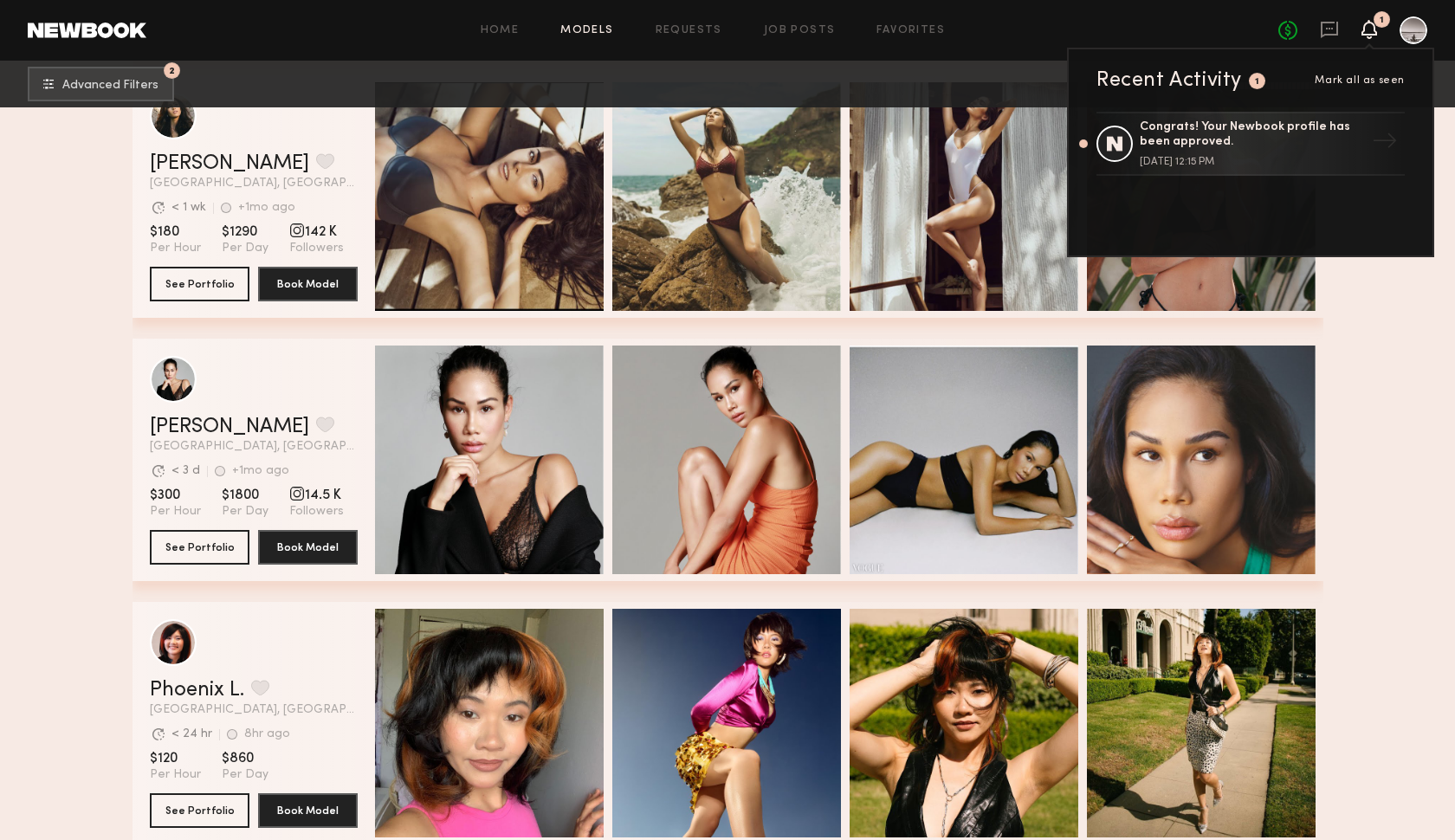 click on "Filter by Category  beauty lifestyle e-comm UGC curve unique swimwear influencer 290  models match  your search criteria: Natasha W. Favorite Los Angeles, CA Avg. request  response time < 3 d 17hr ago Last Online View Portfolio Avg. request  response time < 3 d 17hr ago Last Online $150 Per Hour $1080 Per Day 53.5 K Followers See Portfolio Book Model Quick Preview Quick Preview Quick Preview Quick Preview Shannon U. Favorite Los Angeles, CA Avg. request  response time < 24 hr < 1hr ago Last Online View Portfolio Avg. request  response time < 24 hr < 1hr ago Last Online $110 Per Hour $800 Per Day See Portfolio Book Model Quick Preview Quick Preview Quick Preview Quick Preview Allison V. Favorite Los Angeles, CA Avg. request  response time < 24 hr 1d ago Last Online View Portfolio Avg. request  response time < 24 hr 1d ago Last Online $185 Per Hour $1330 Per Day 178 K Followers See Portfolio Book Model Quick Preview Quick Preview Quick Preview Quick Preview Jessica W. Favorite Los Angeles, CA Avg. request" 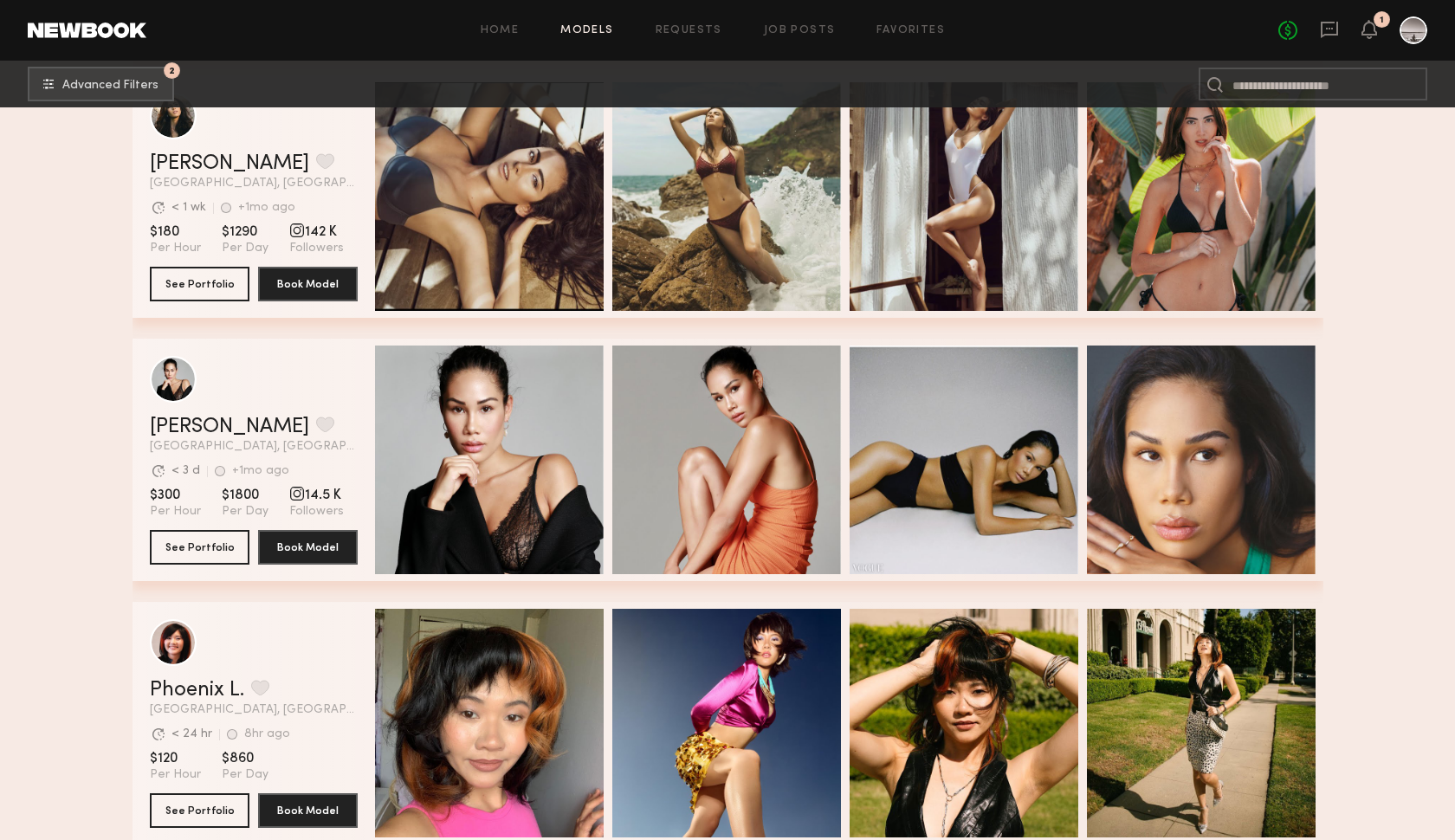 click 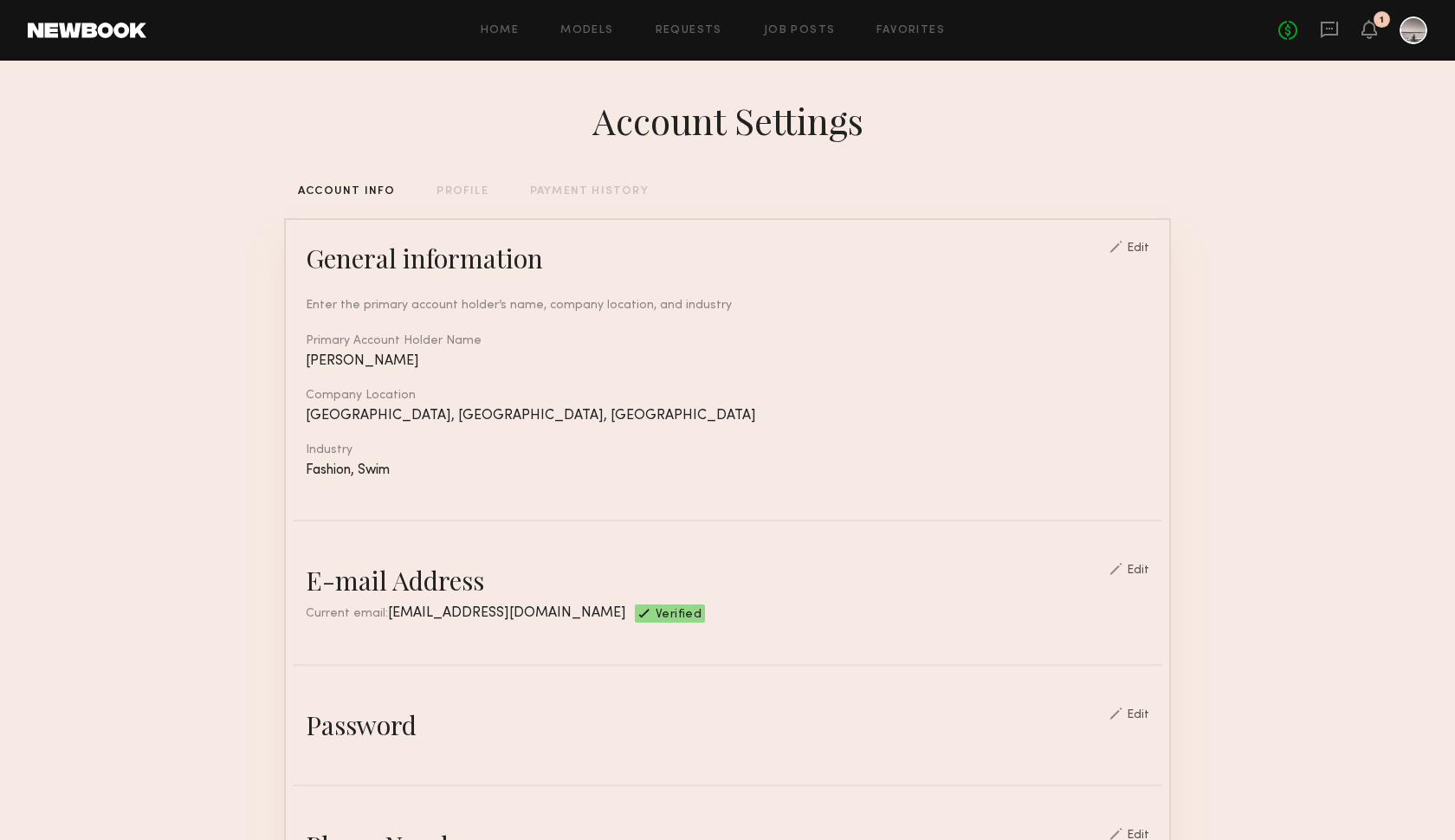 scroll, scrollTop: 0, scrollLeft: 0, axis: both 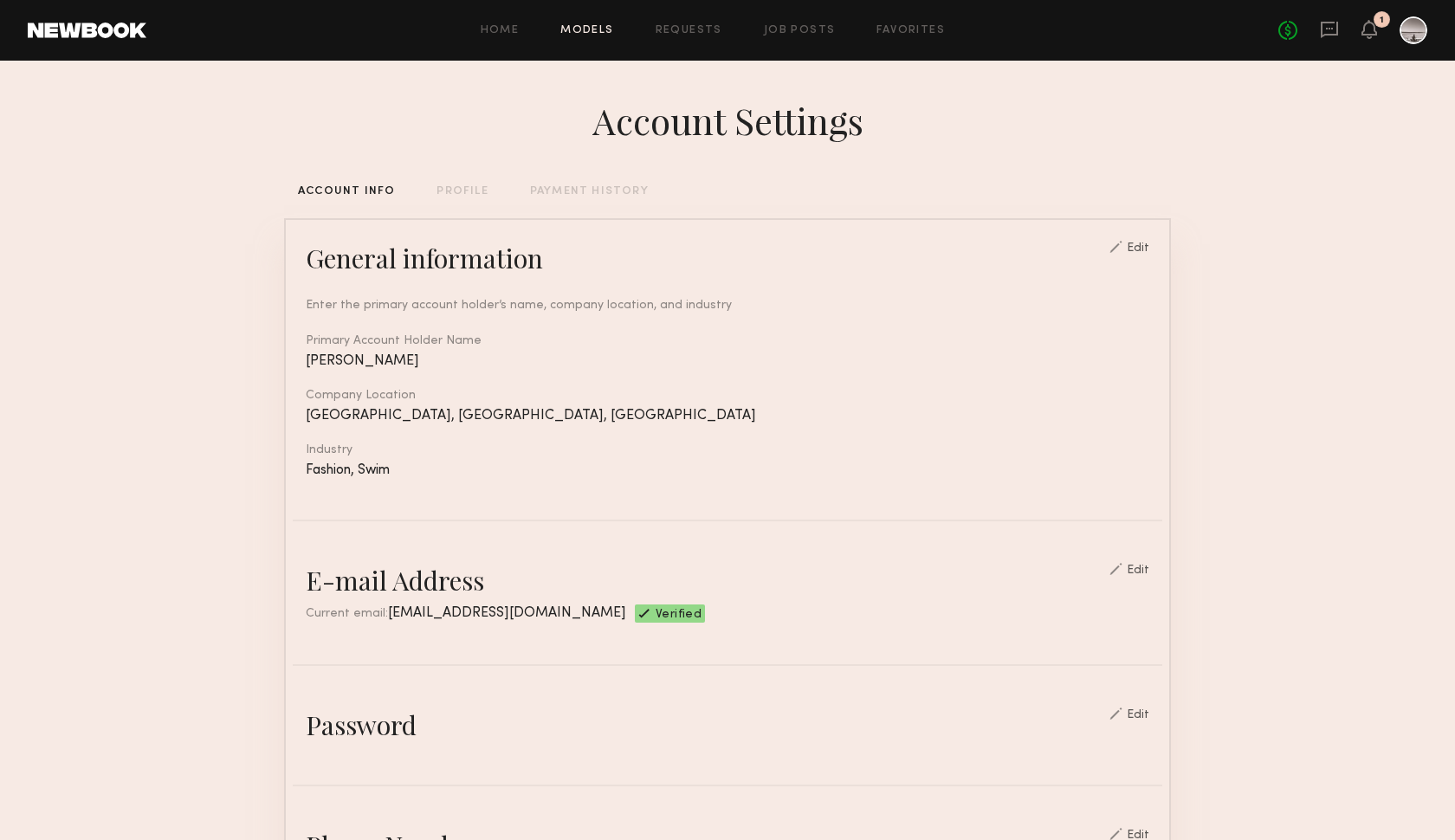 click on "Models" 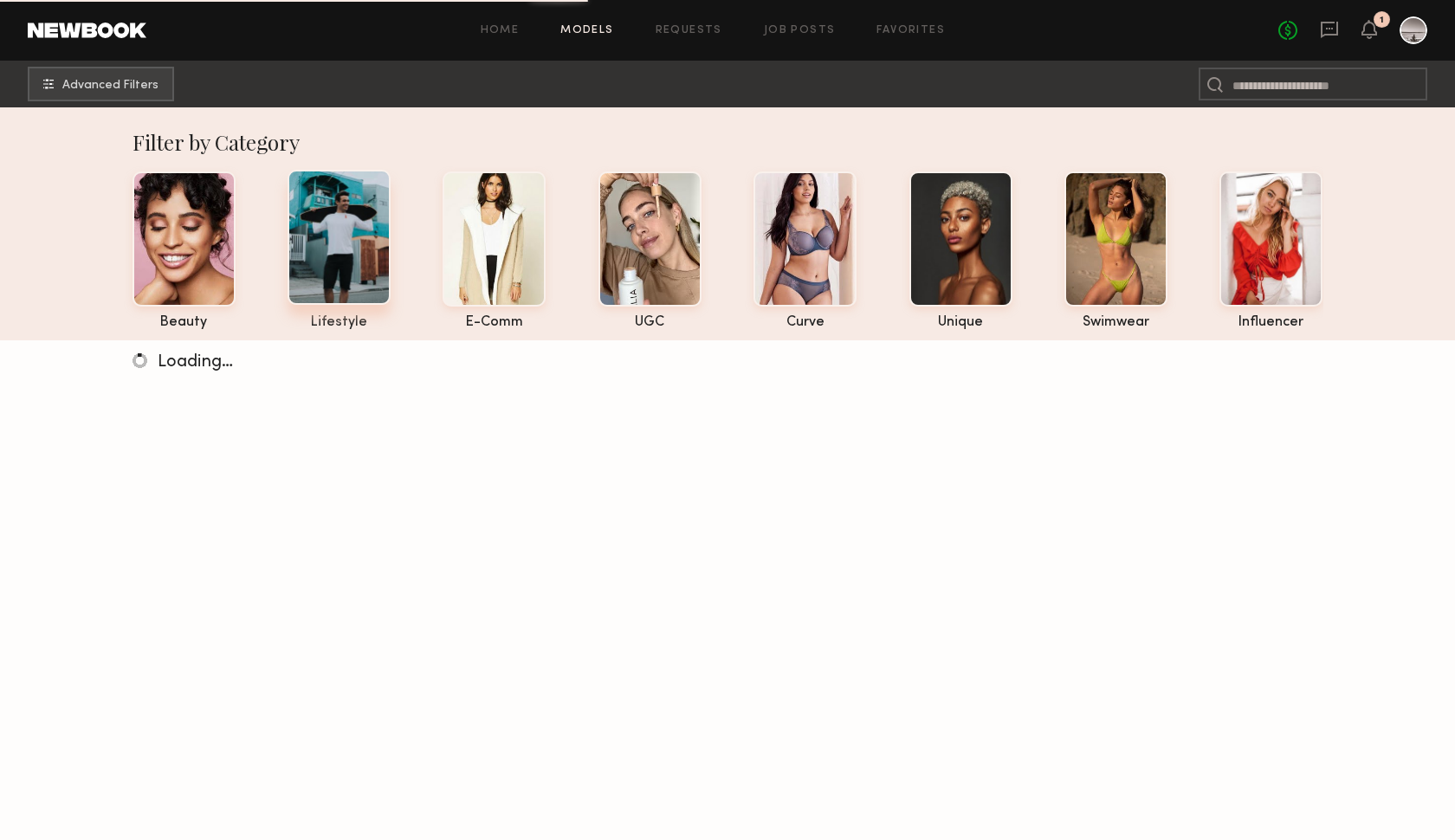 click 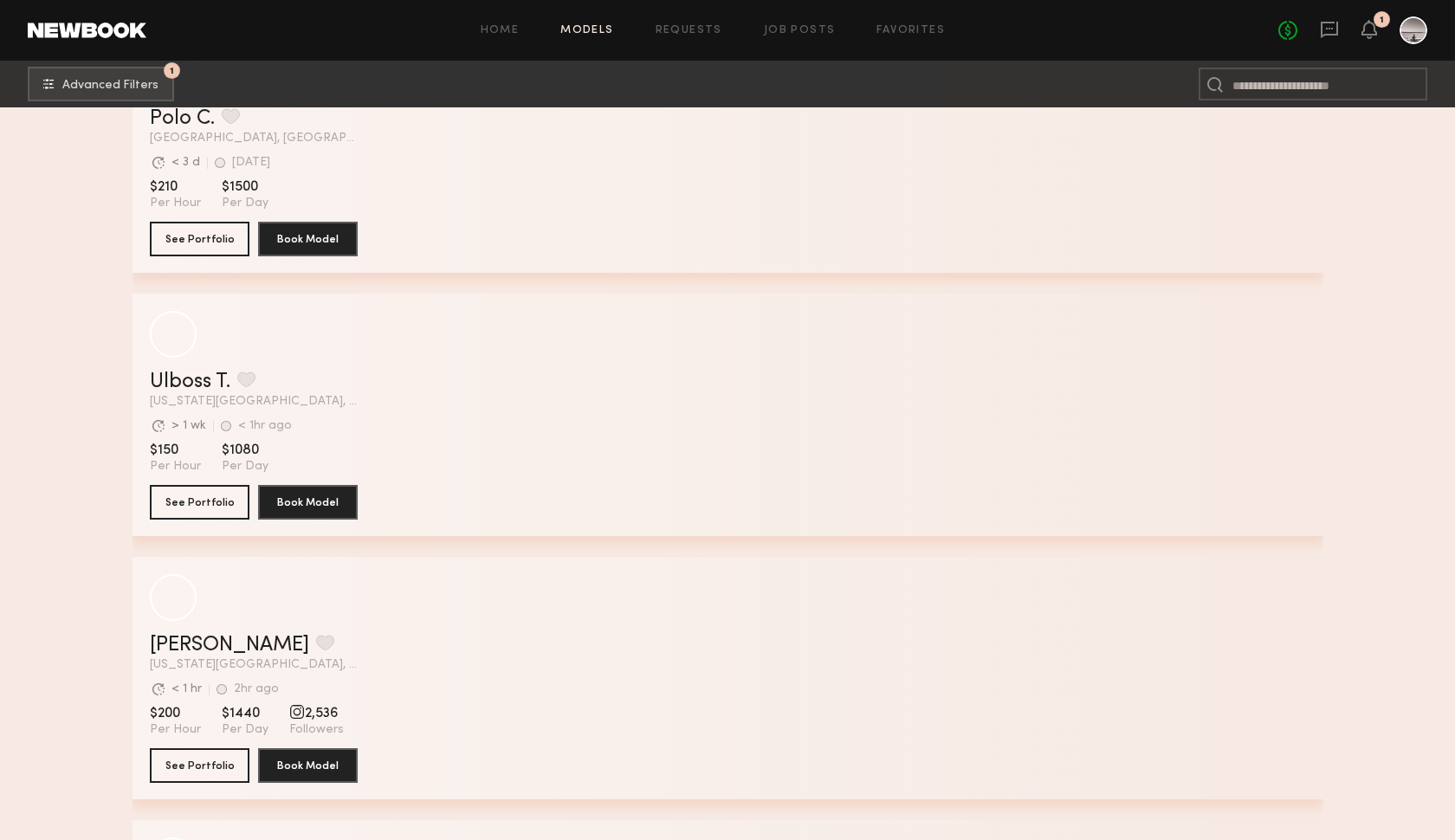 scroll, scrollTop: 1490, scrollLeft: 0, axis: vertical 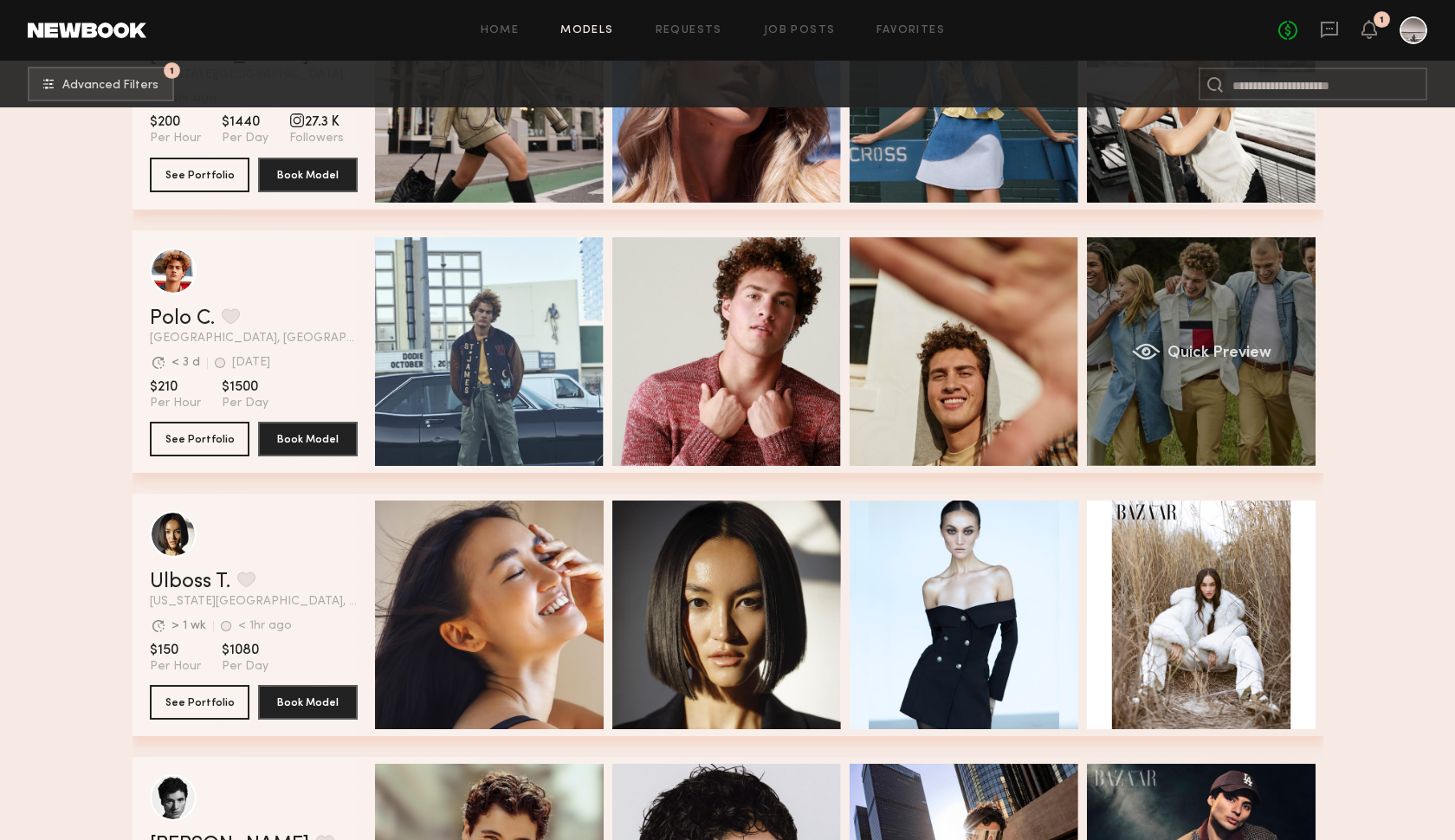 click on "Quick Preview" 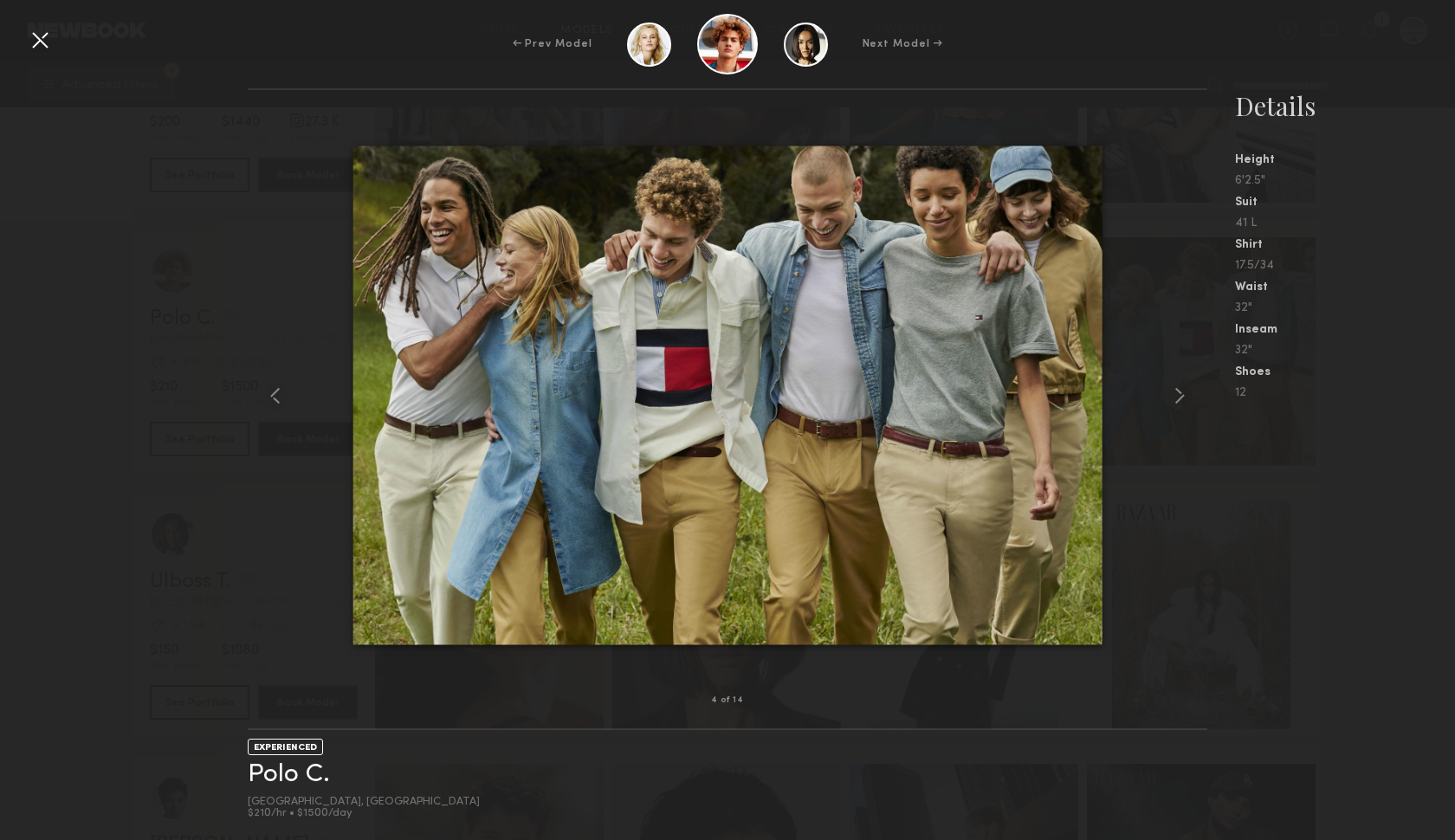 click on "← Prev Model   Next Model →" at bounding box center (728, 44) 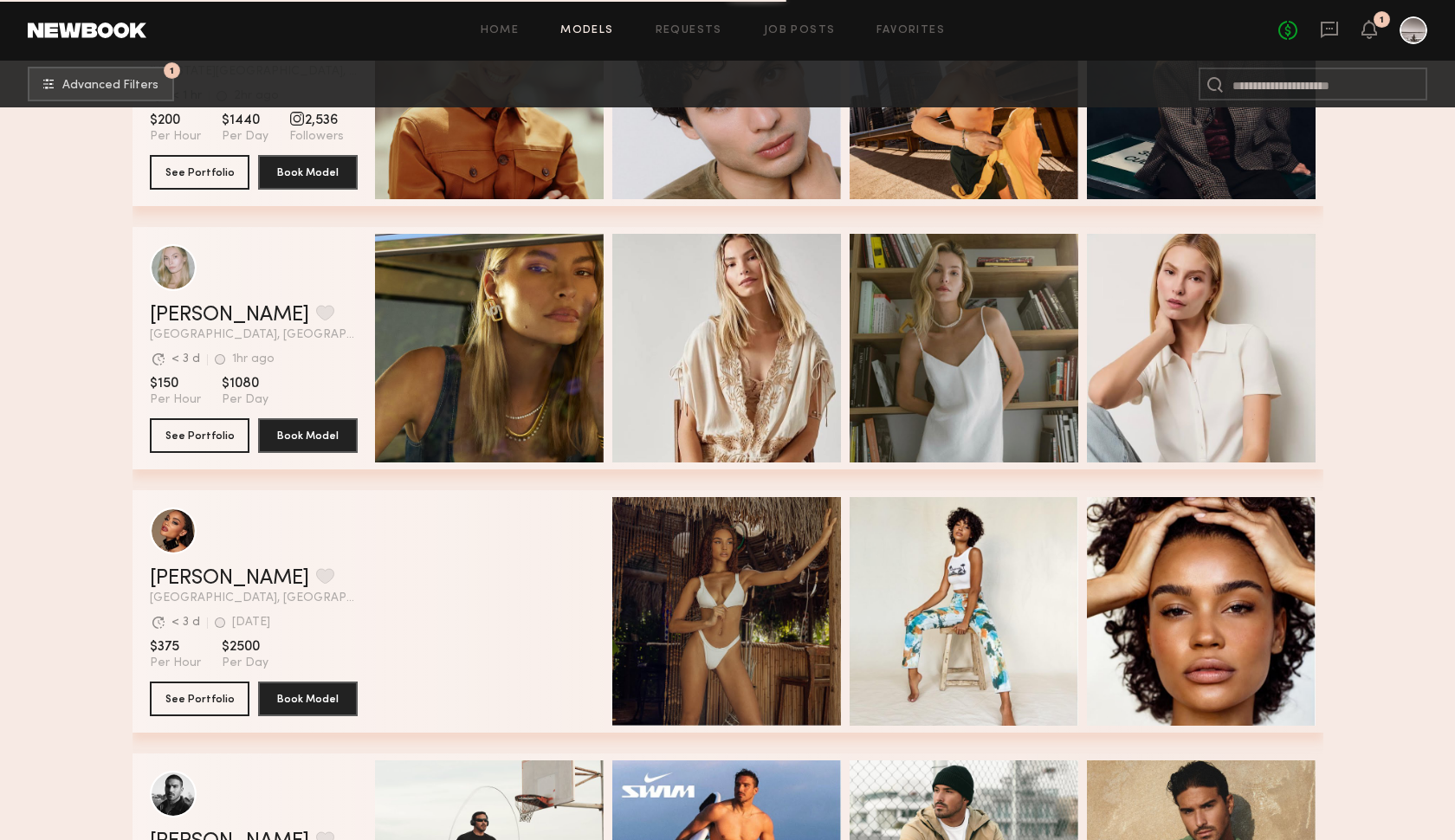 scroll, scrollTop: 2284, scrollLeft: 0, axis: vertical 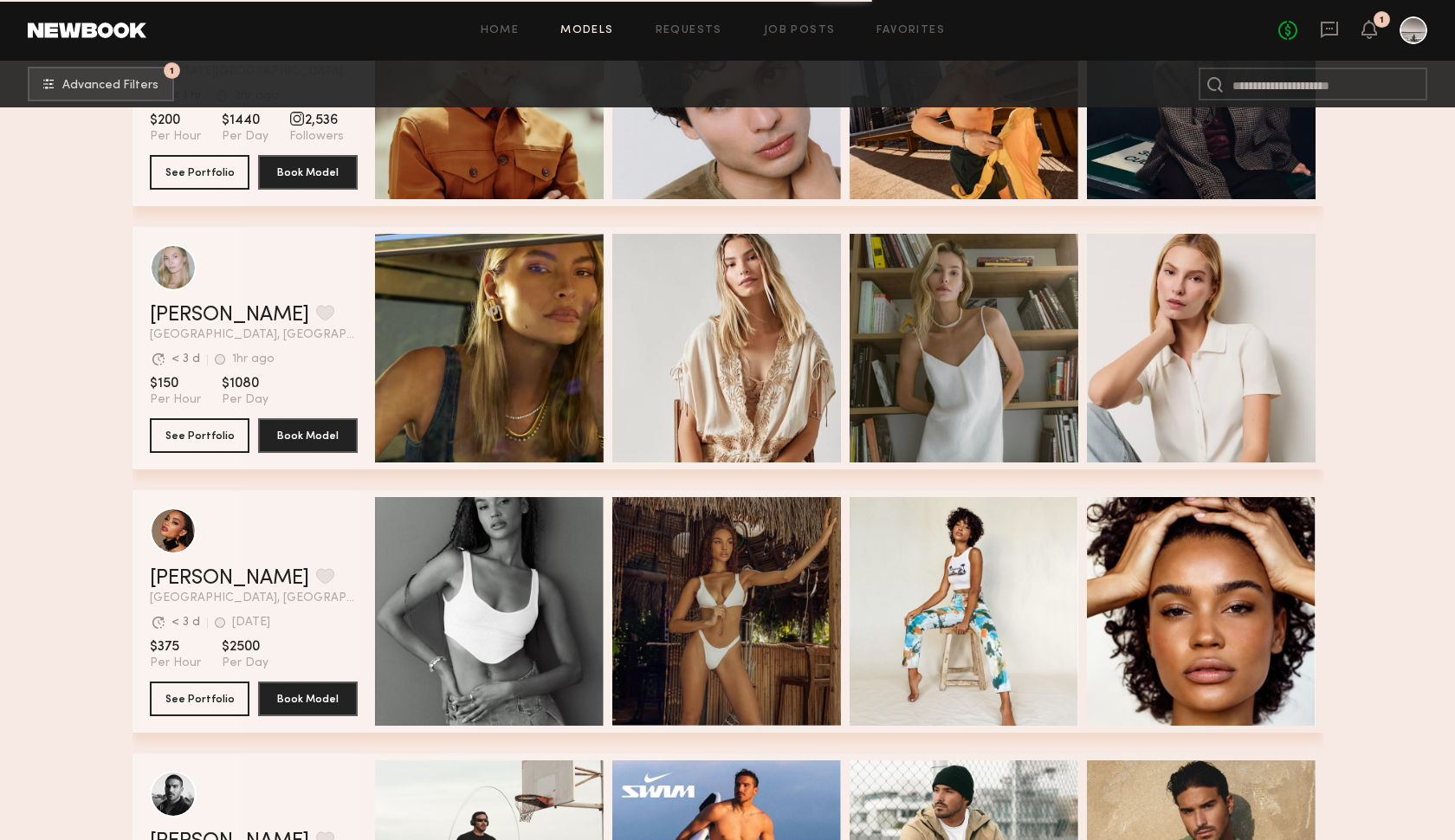 click on "Darina D. Favorite" 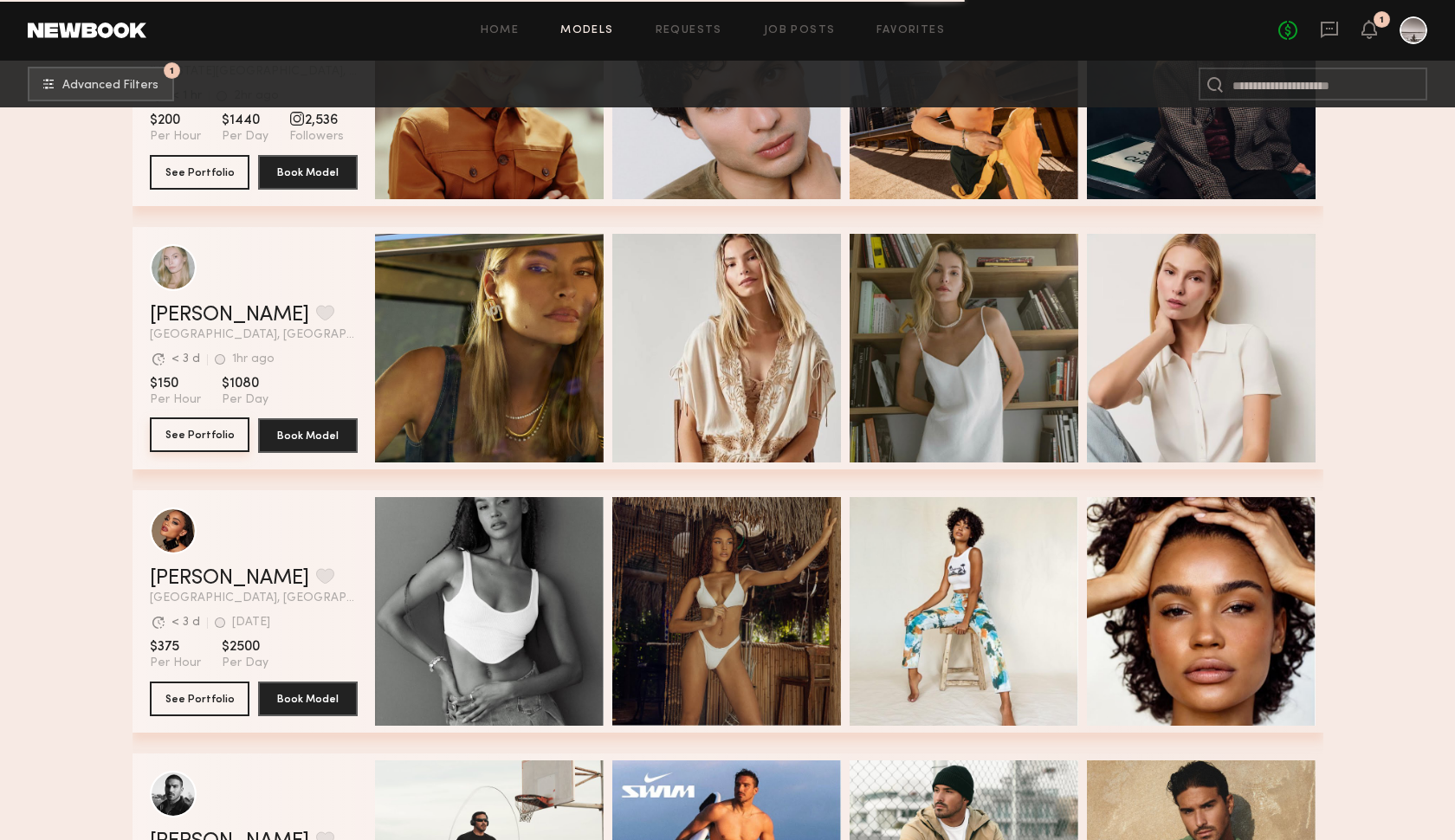click on "See Portfolio" 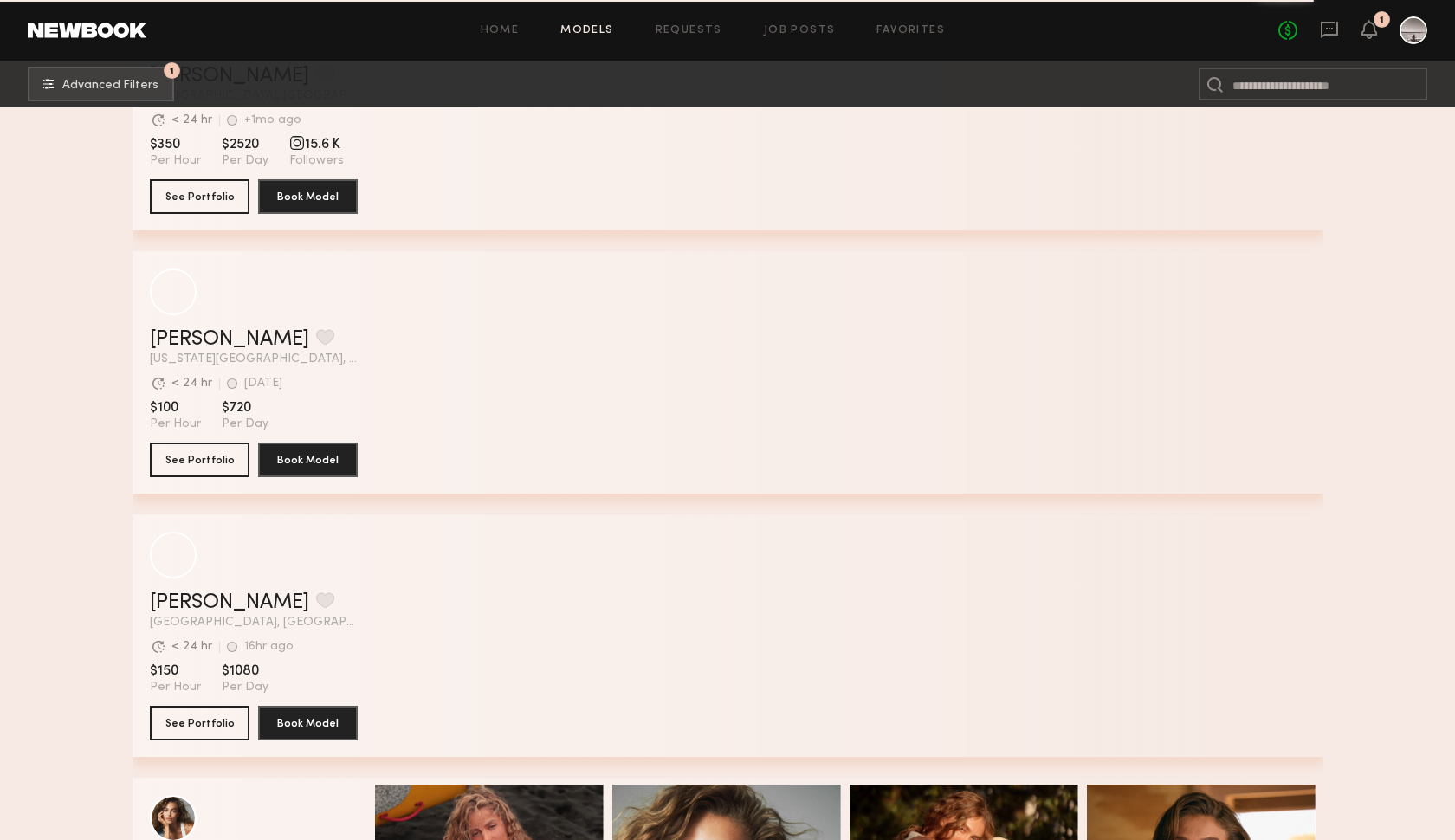 scroll, scrollTop: 15404, scrollLeft: 0, axis: vertical 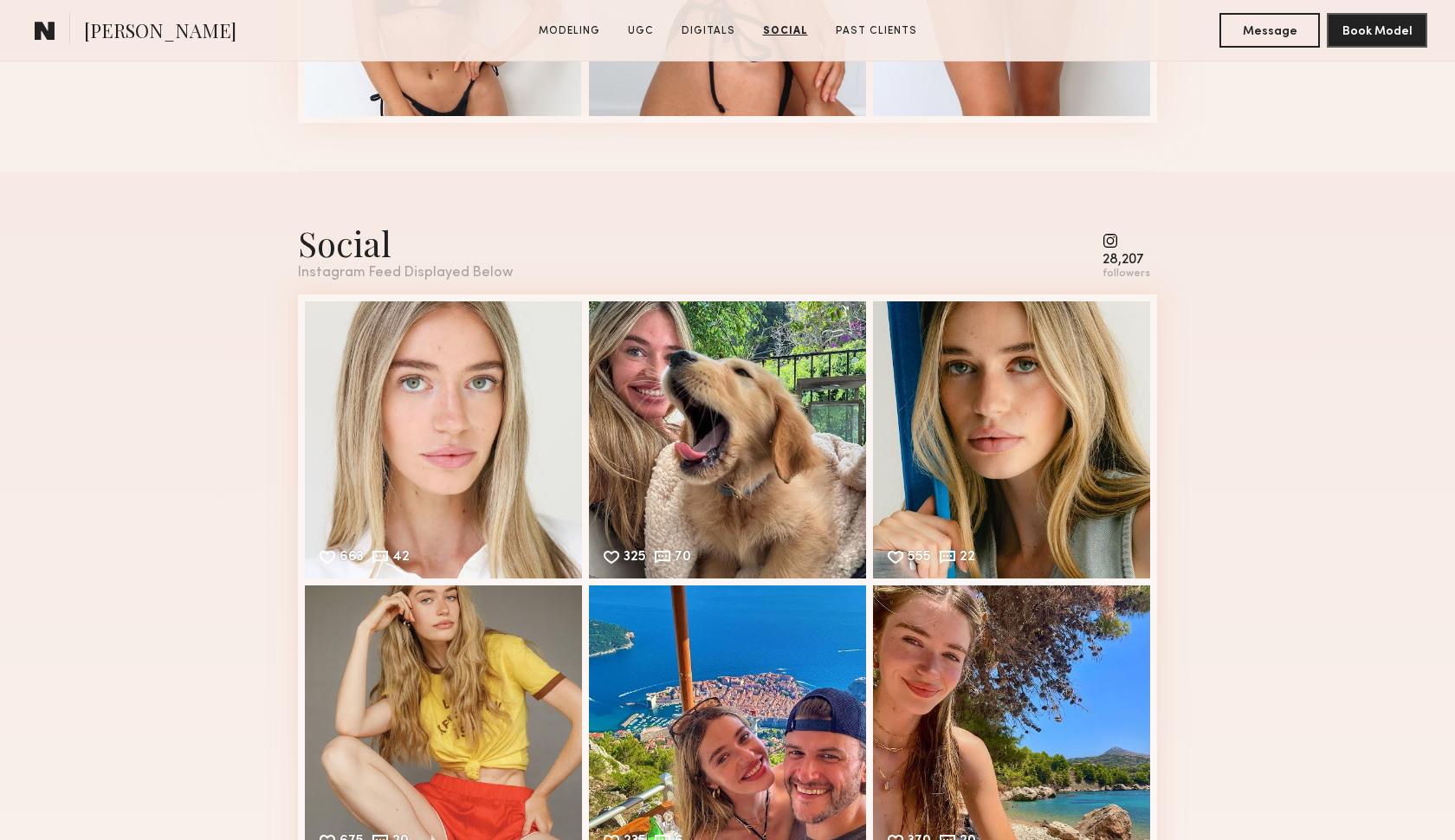 click at bounding box center (1126, 241) 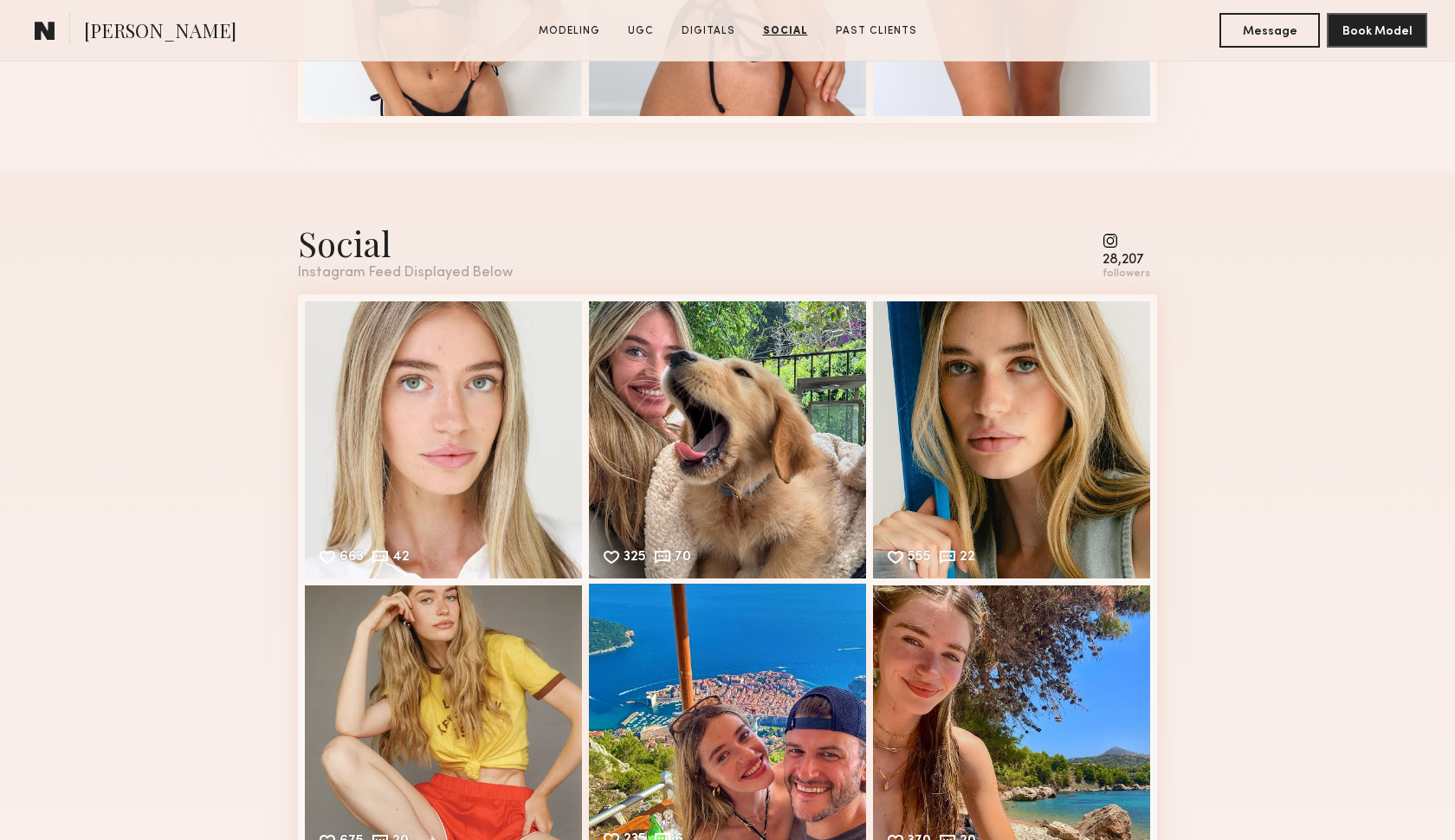 click on "675 20  Likes & comments displayed  to show model’s engagement" at bounding box center (443, 724) 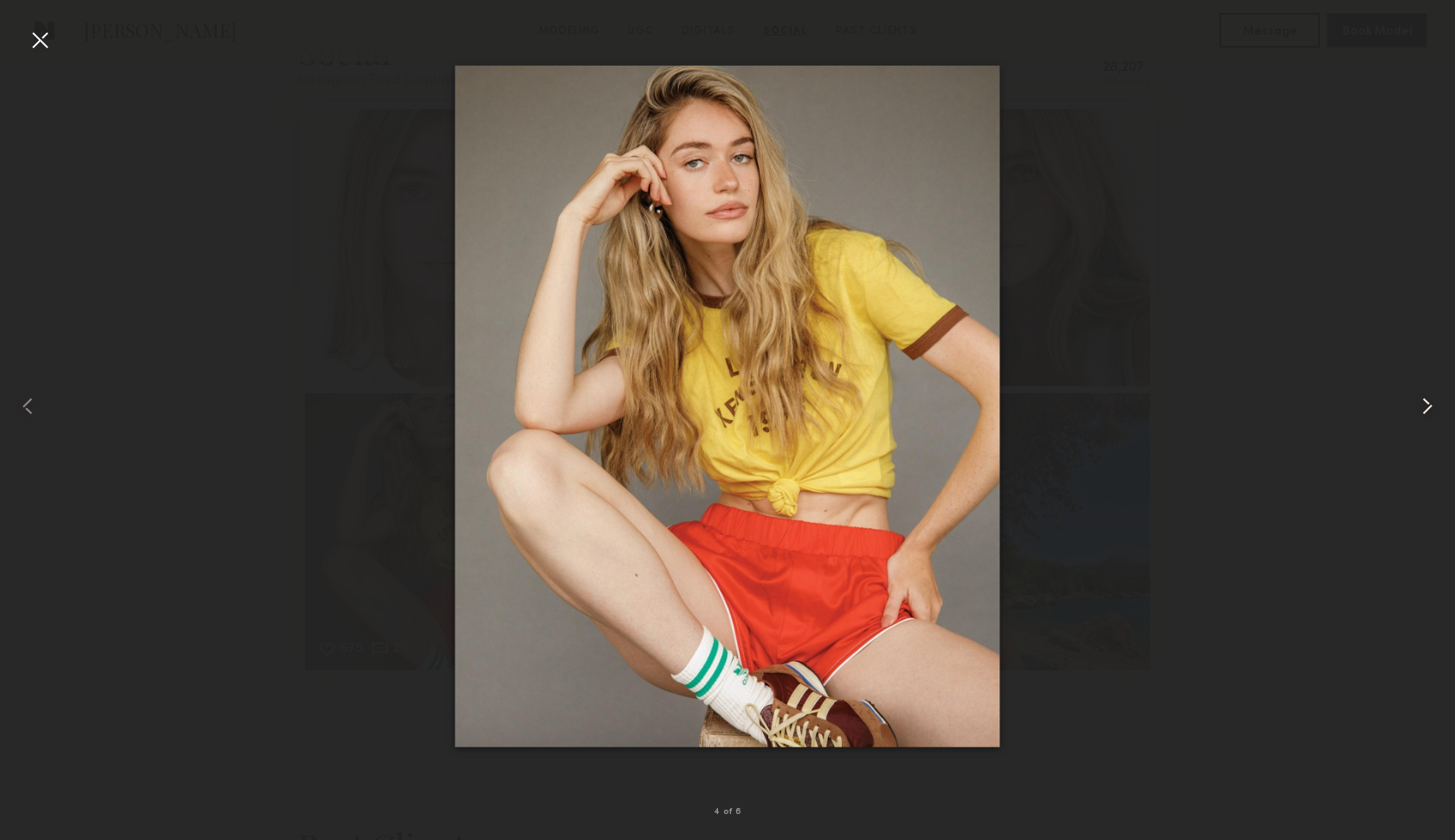 click at bounding box center [1427, 406] 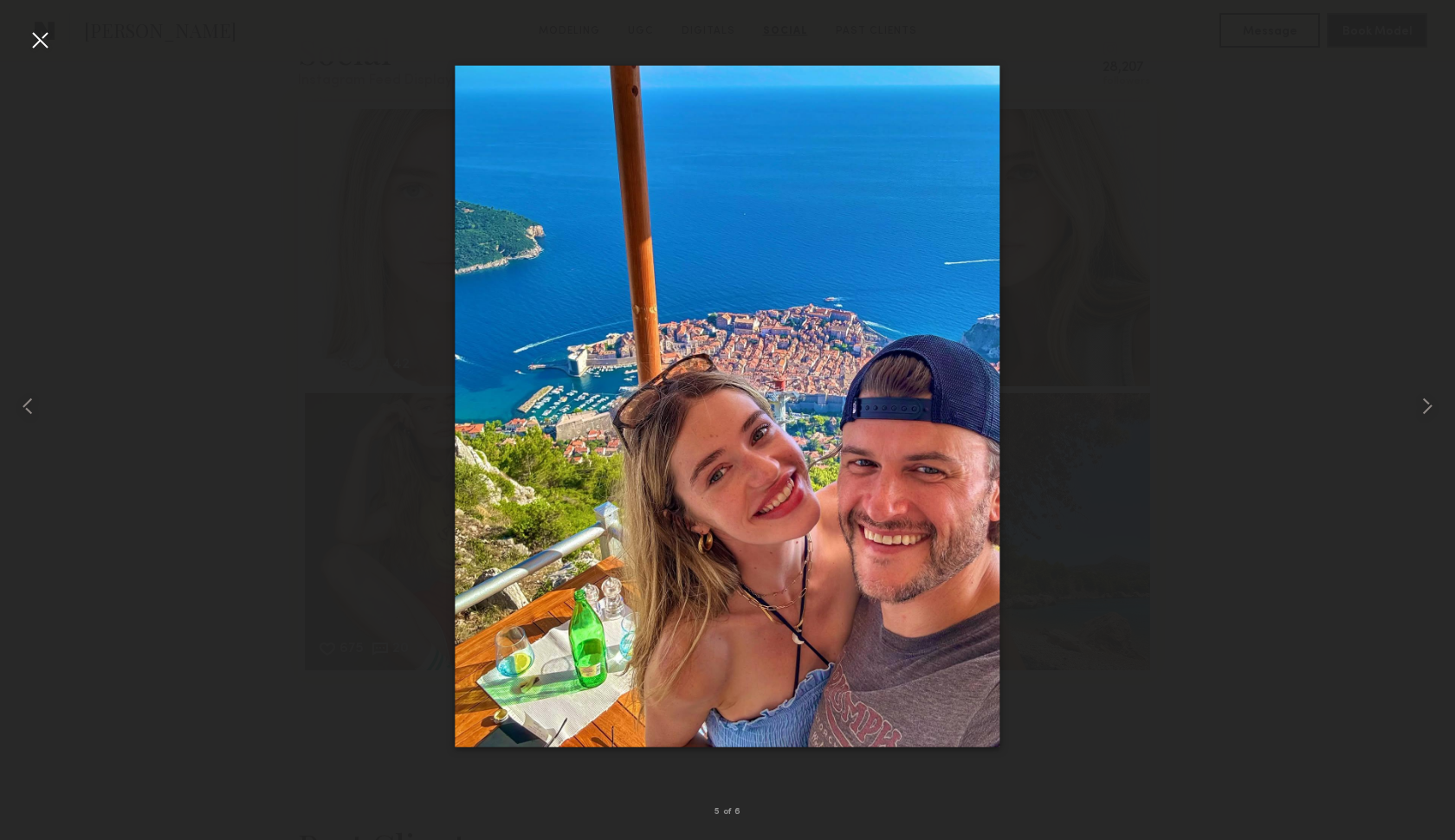 click at bounding box center (40, 40) 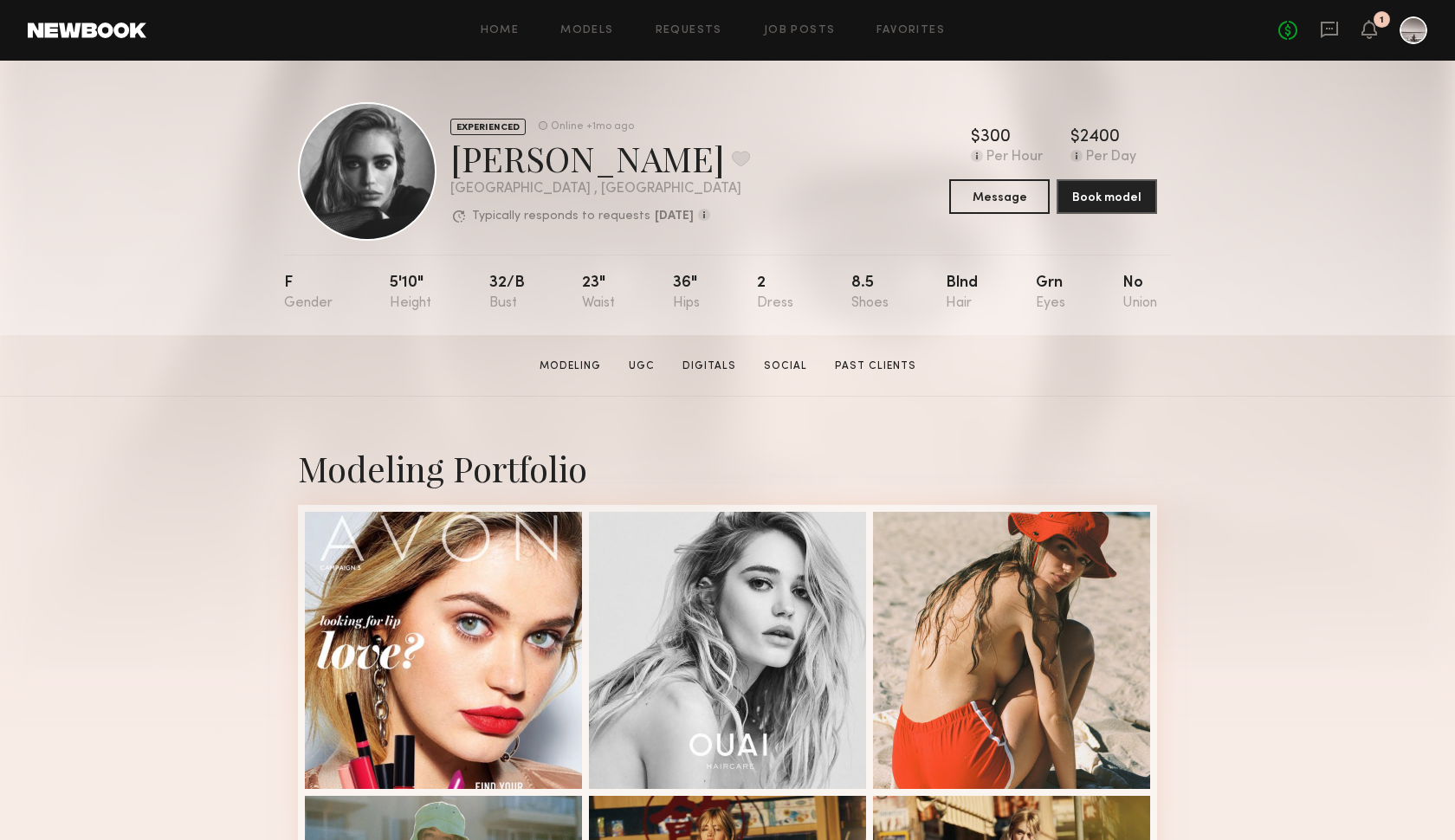 scroll, scrollTop: 0, scrollLeft: 0, axis: both 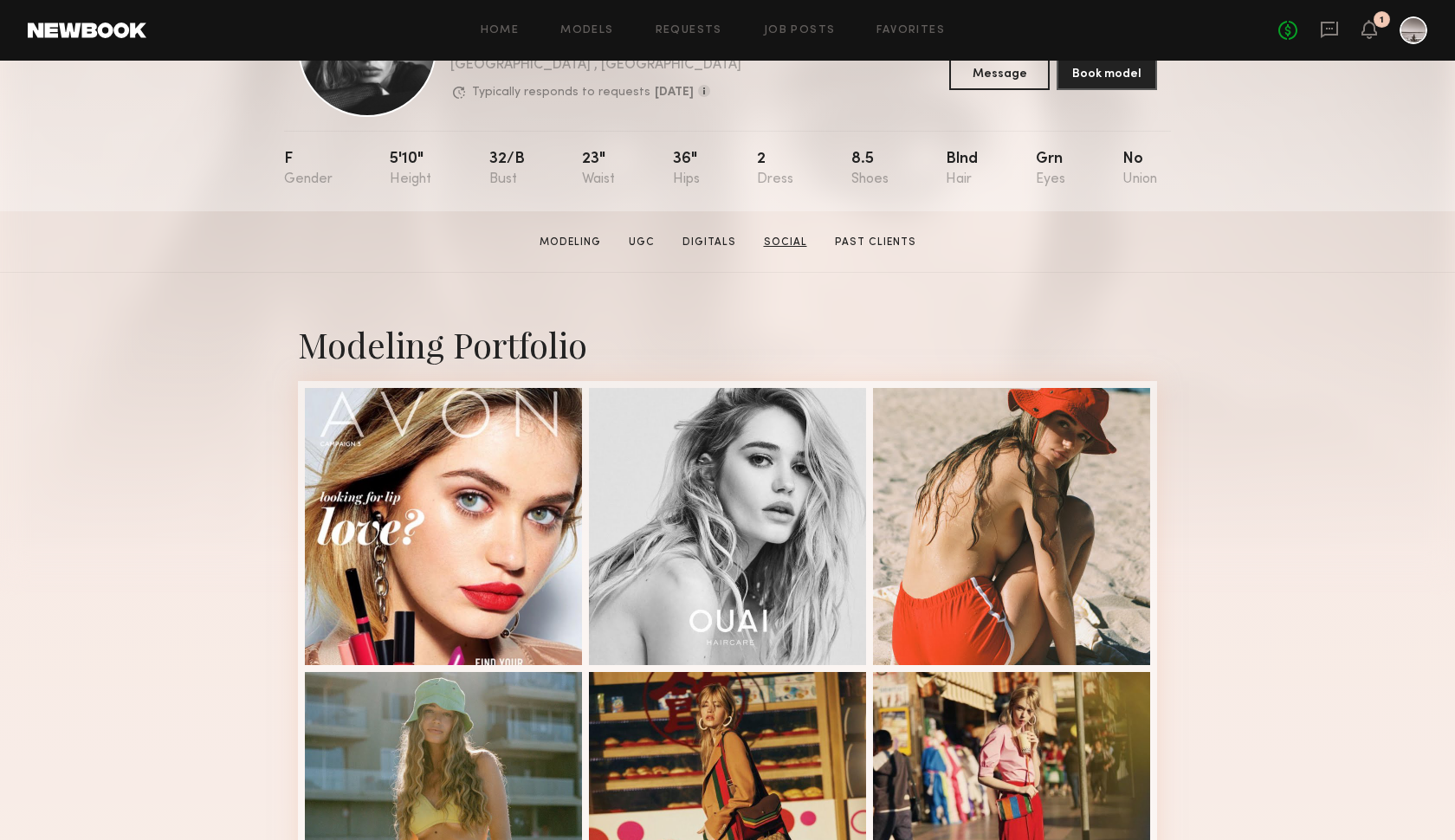 click on "Social" 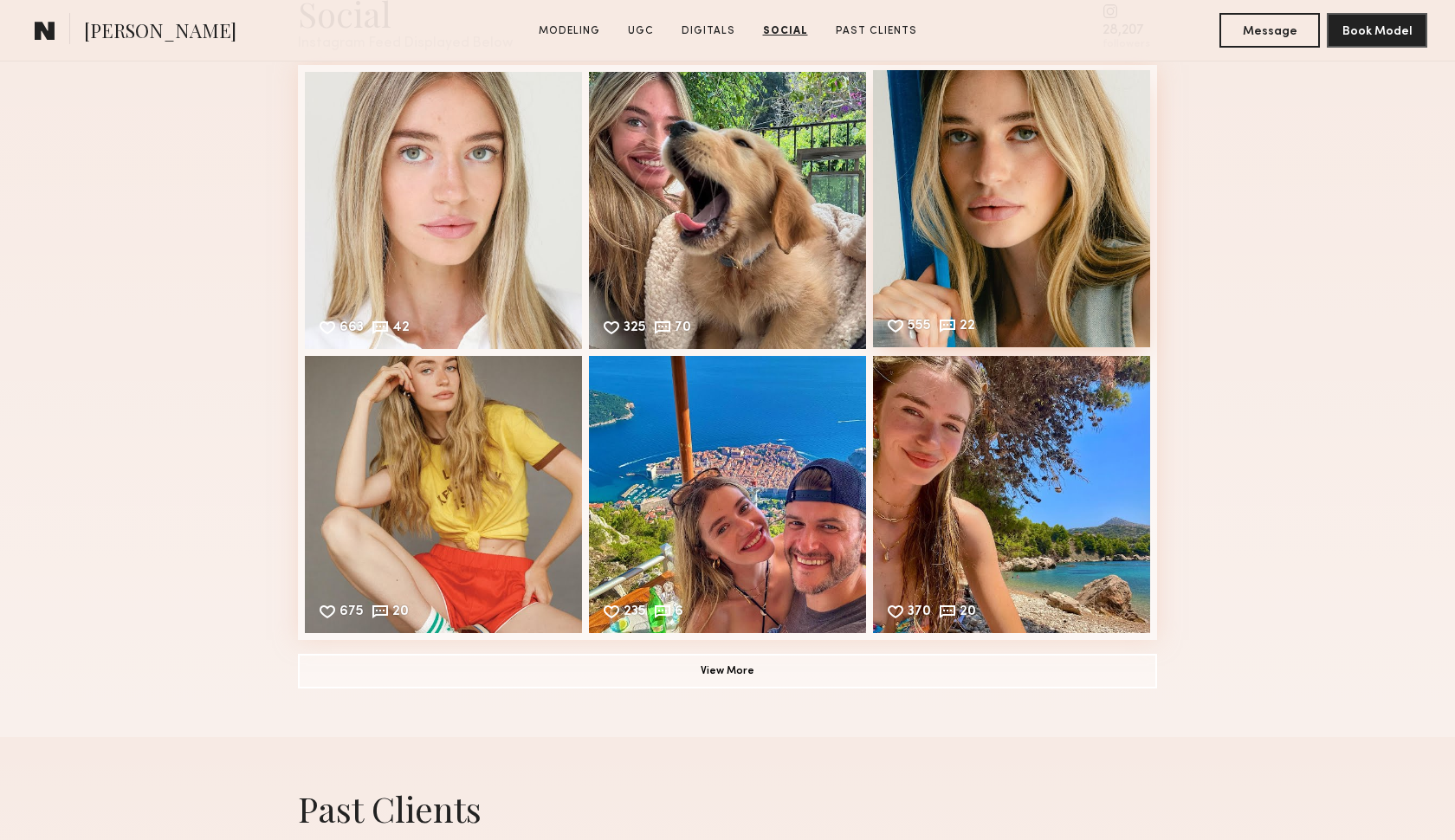 scroll, scrollTop: 3489, scrollLeft: 0, axis: vertical 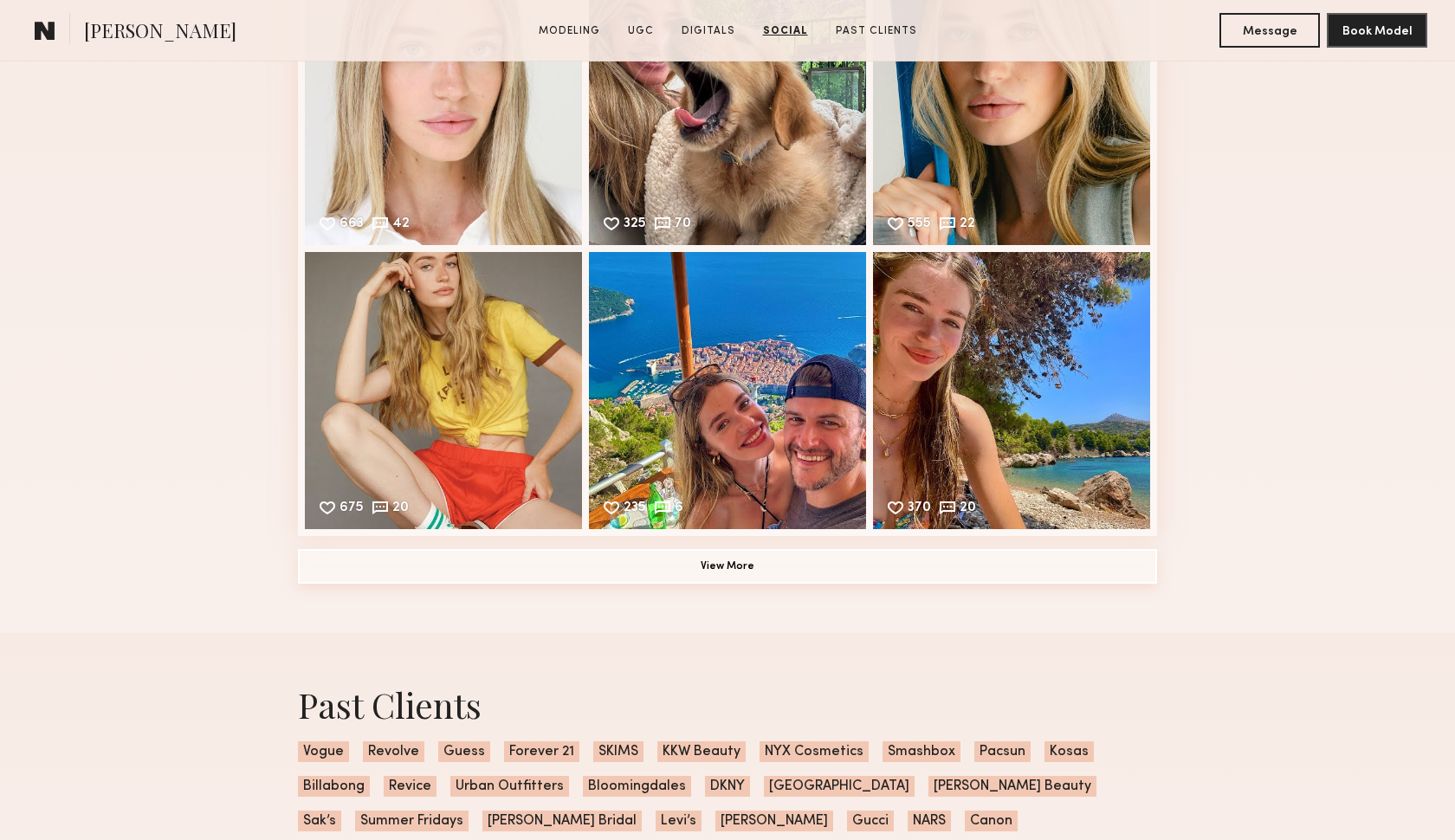 click on "View More" 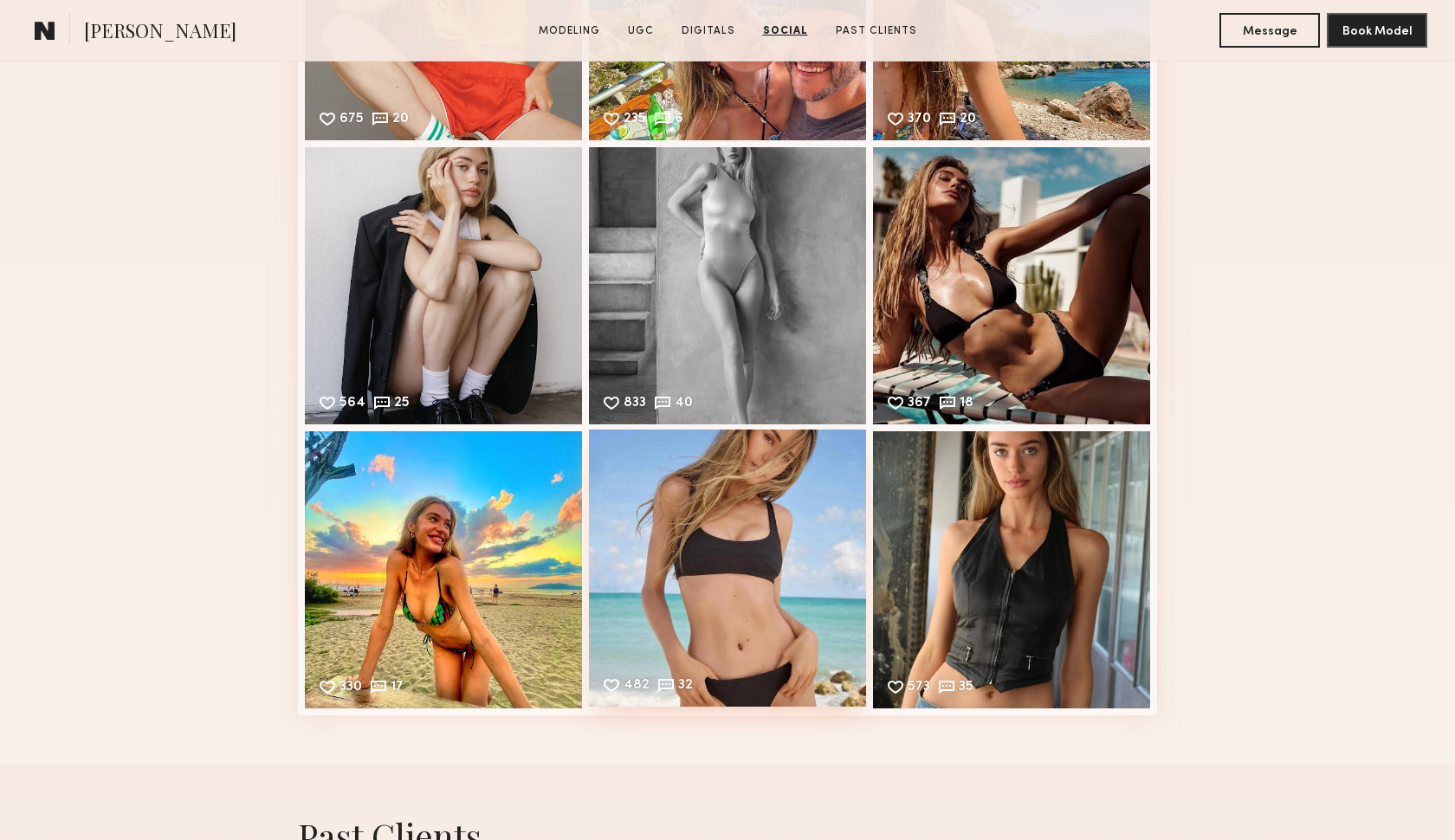 scroll, scrollTop: 3963, scrollLeft: 0, axis: vertical 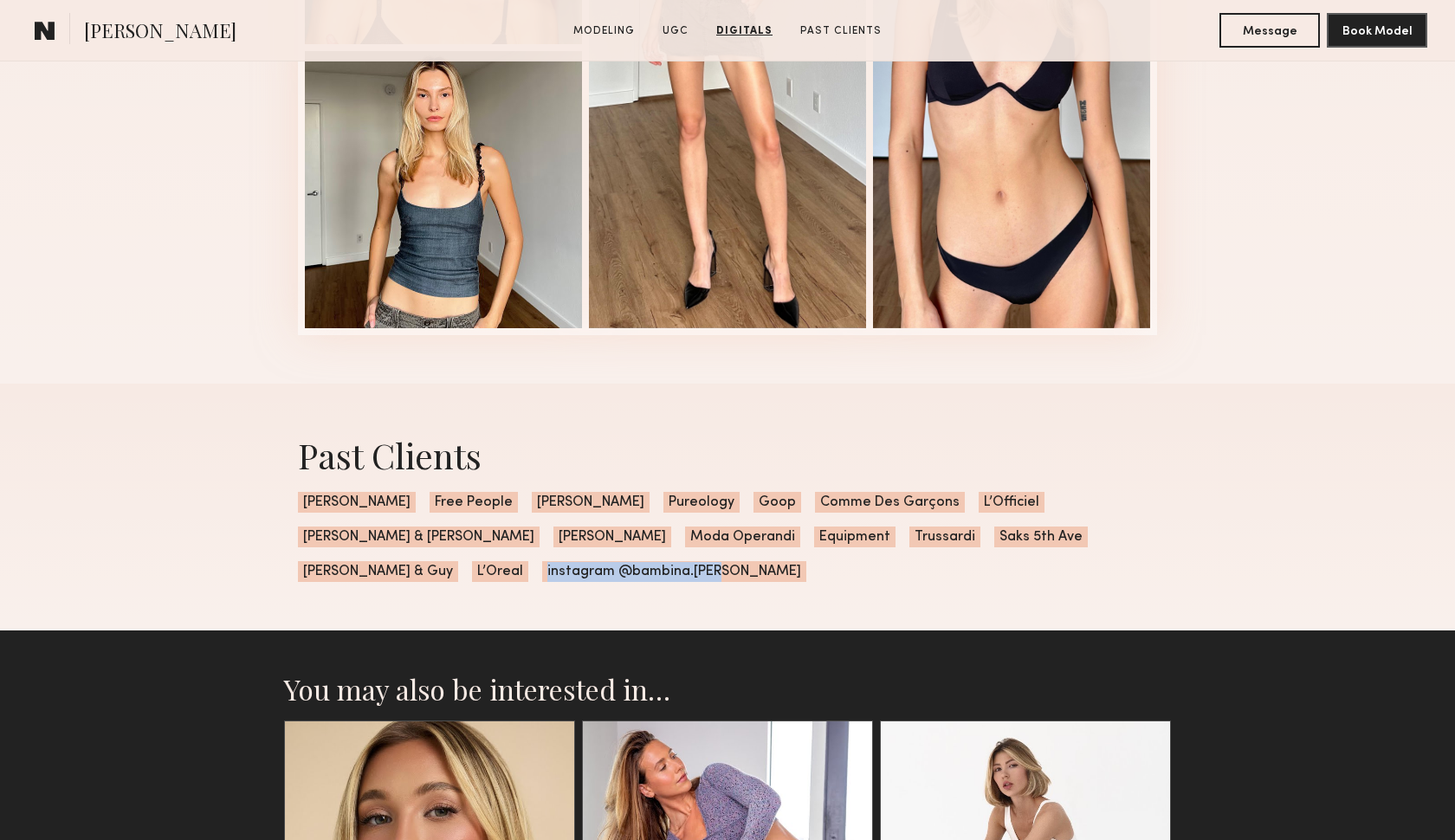 drag, startPoint x: 482, startPoint y: 570, endPoint x: 288, endPoint y: 573, distance: 194.0232 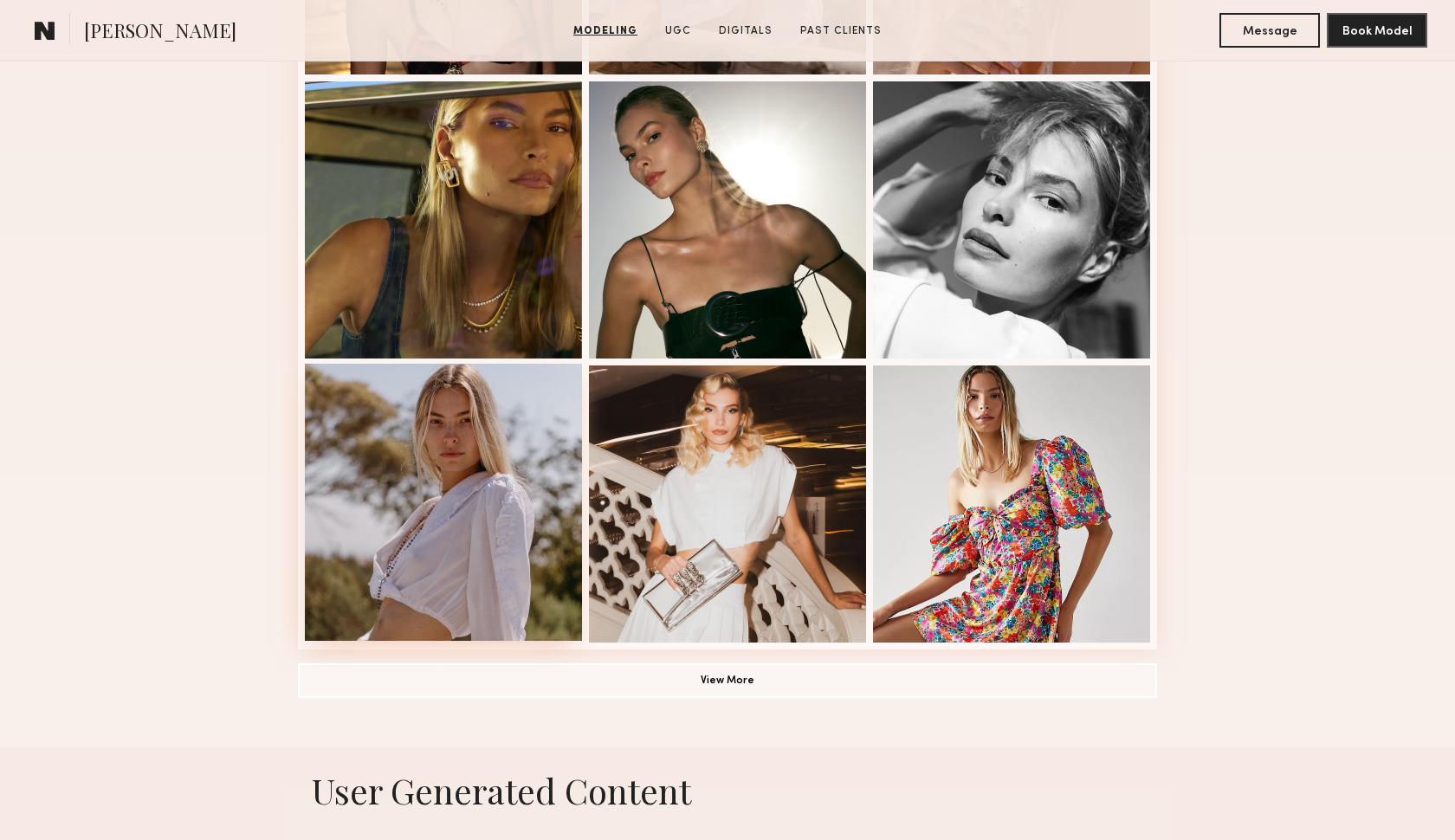 scroll, scrollTop: 1009, scrollLeft: 0, axis: vertical 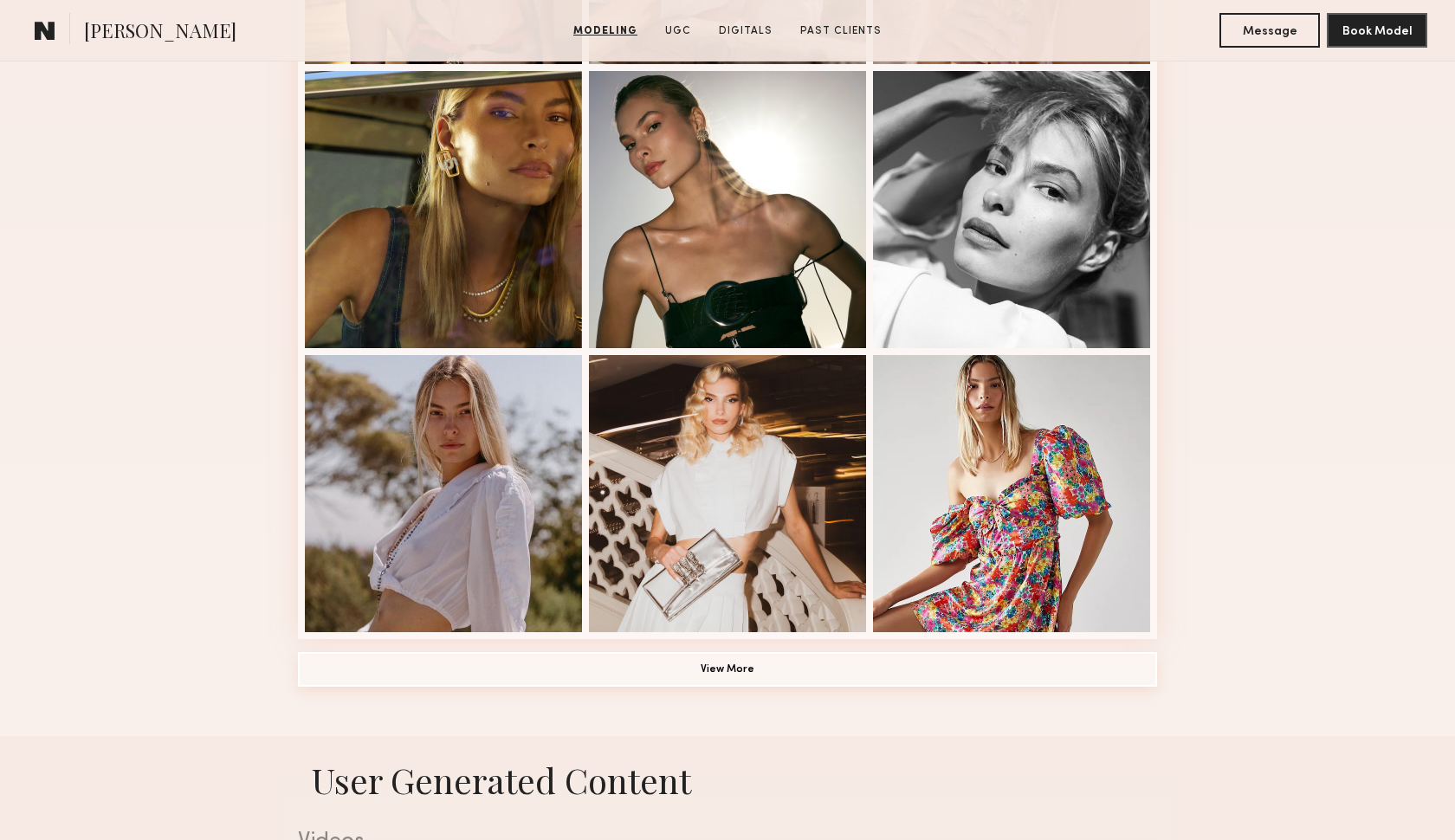 click on "View More" 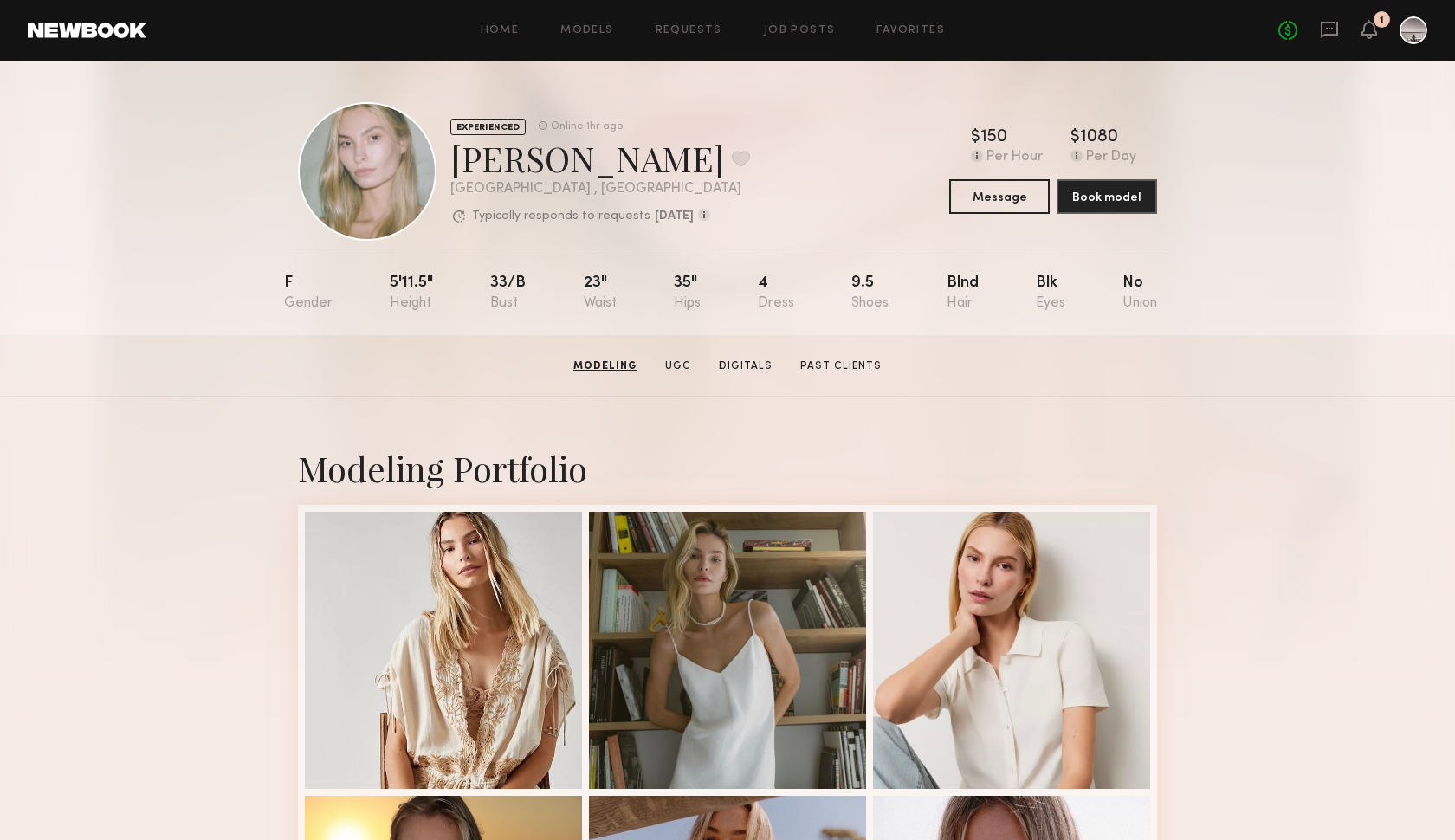 scroll, scrollTop: 115, scrollLeft: 0, axis: vertical 